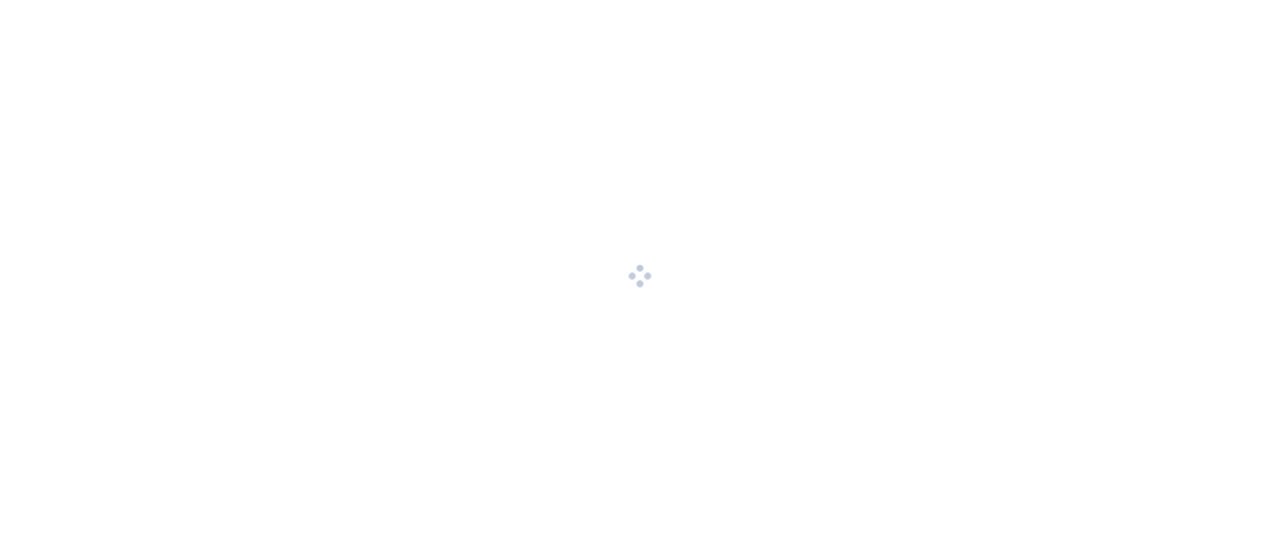 scroll, scrollTop: 0, scrollLeft: 0, axis: both 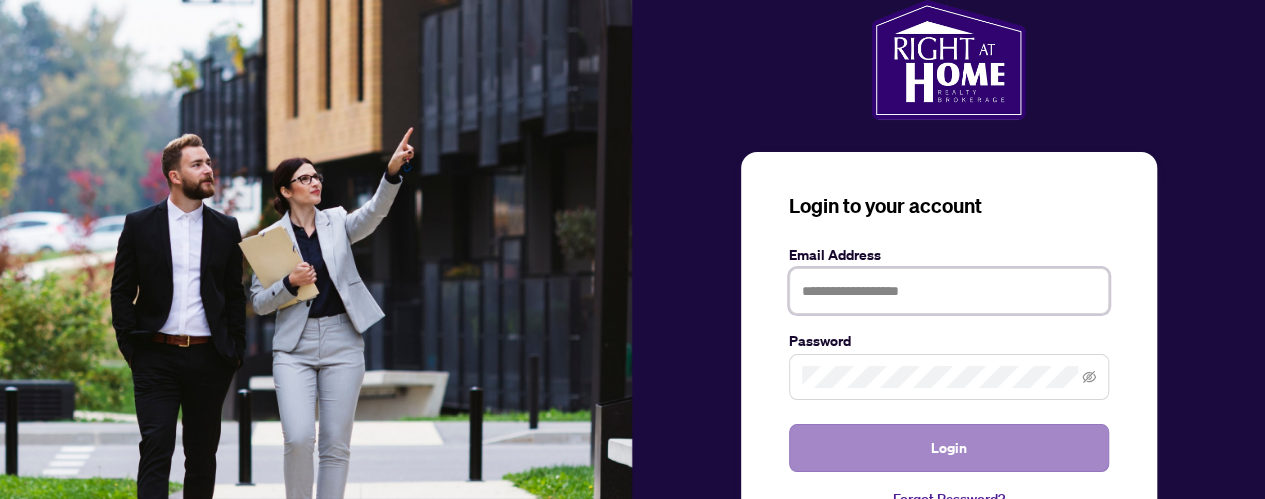 type on "**********" 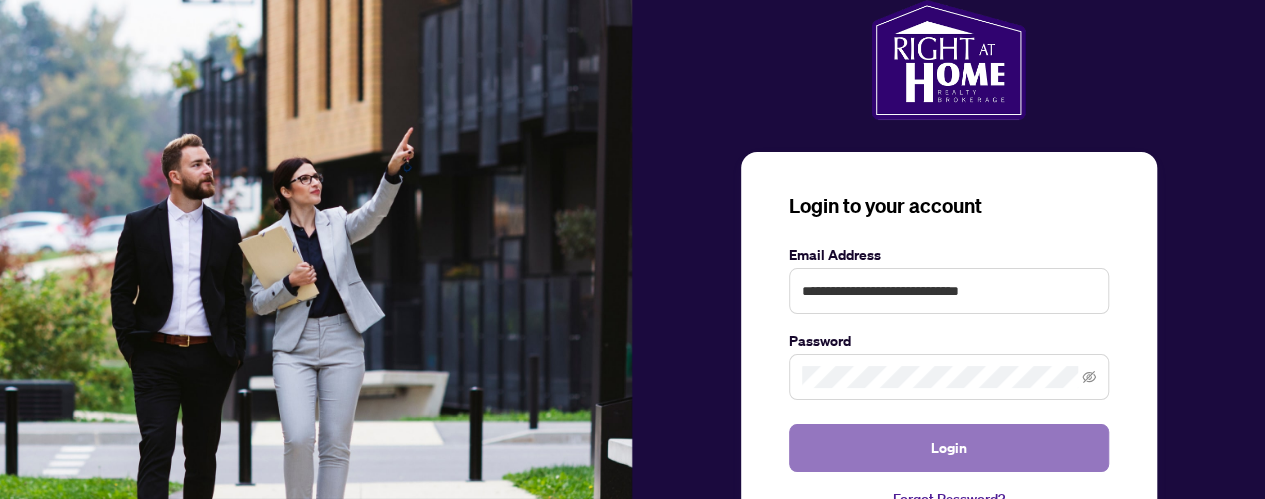 click on "Login" at bounding box center [949, 448] 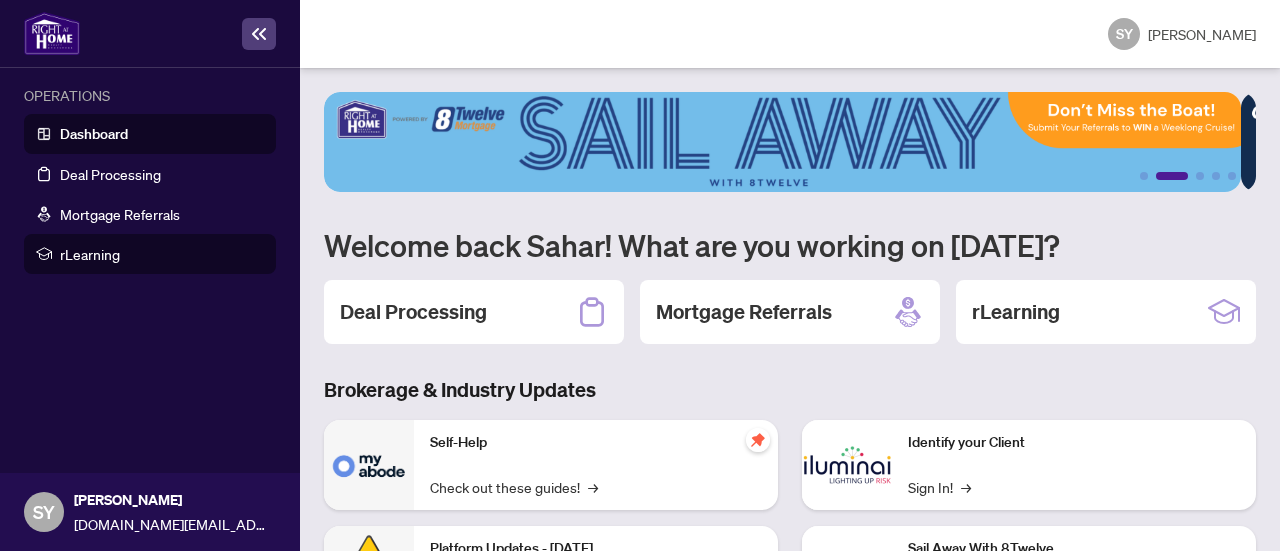 click on "rLearning" at bounding box center (162, 254) 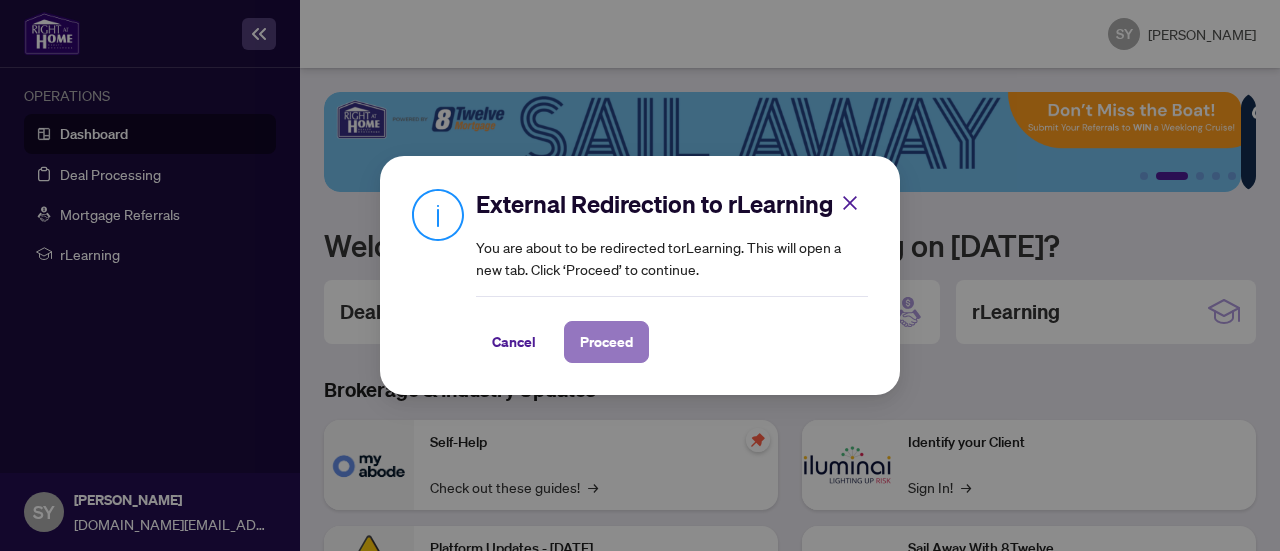 click on "Proceed" at bounding box center (606, 342) 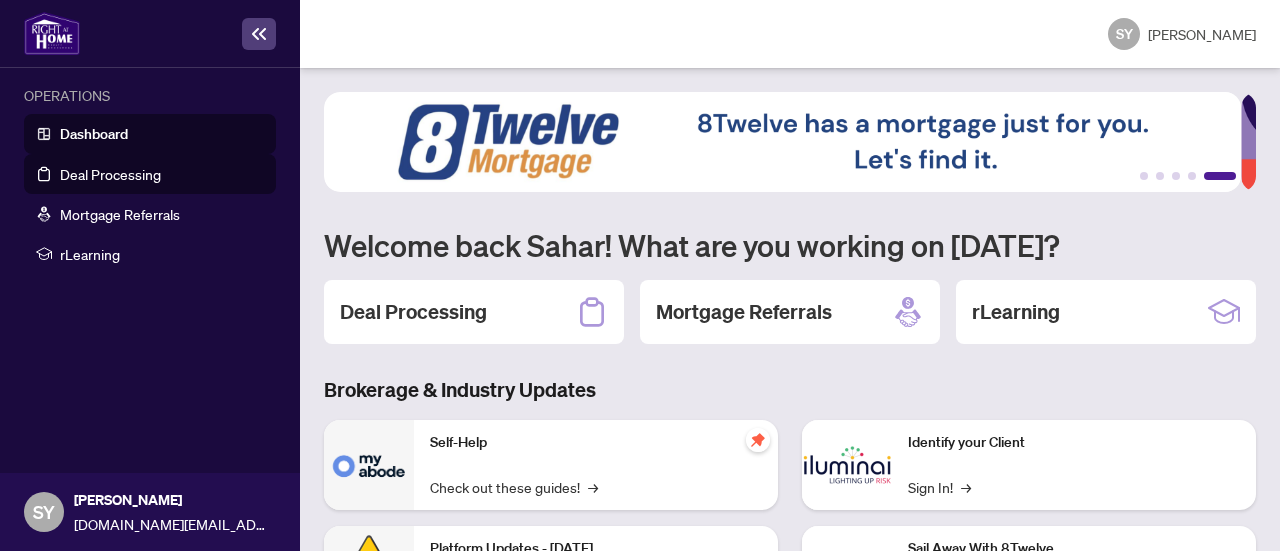 click on "Deal Processing" at bounding box center (110, 174) 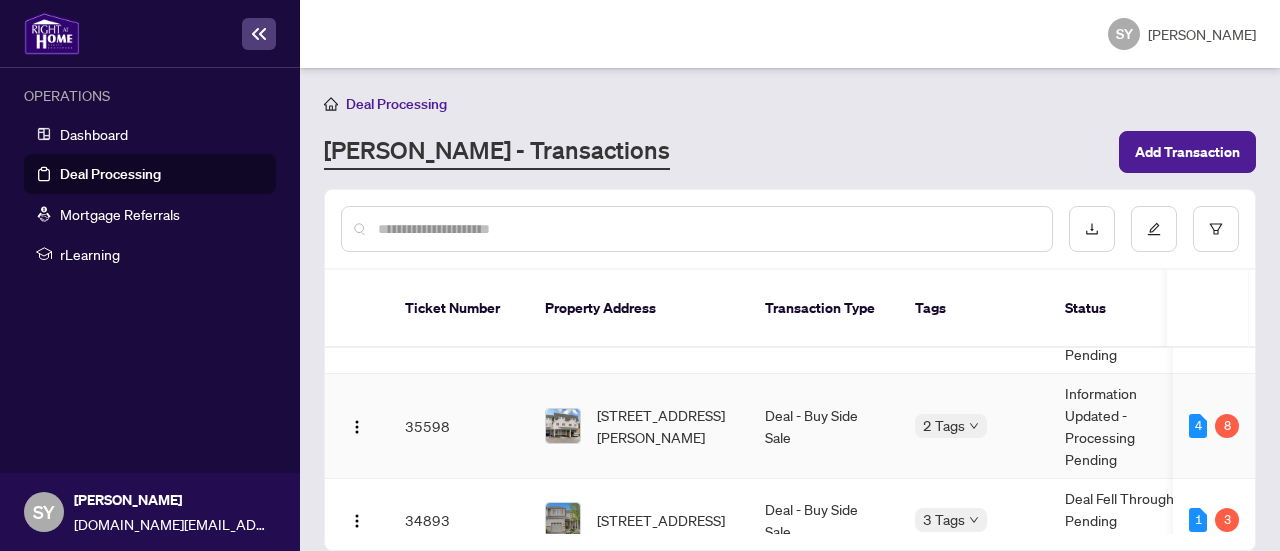 scroll, scrollTop: 268, scrollLeft: 0, axis: vertical 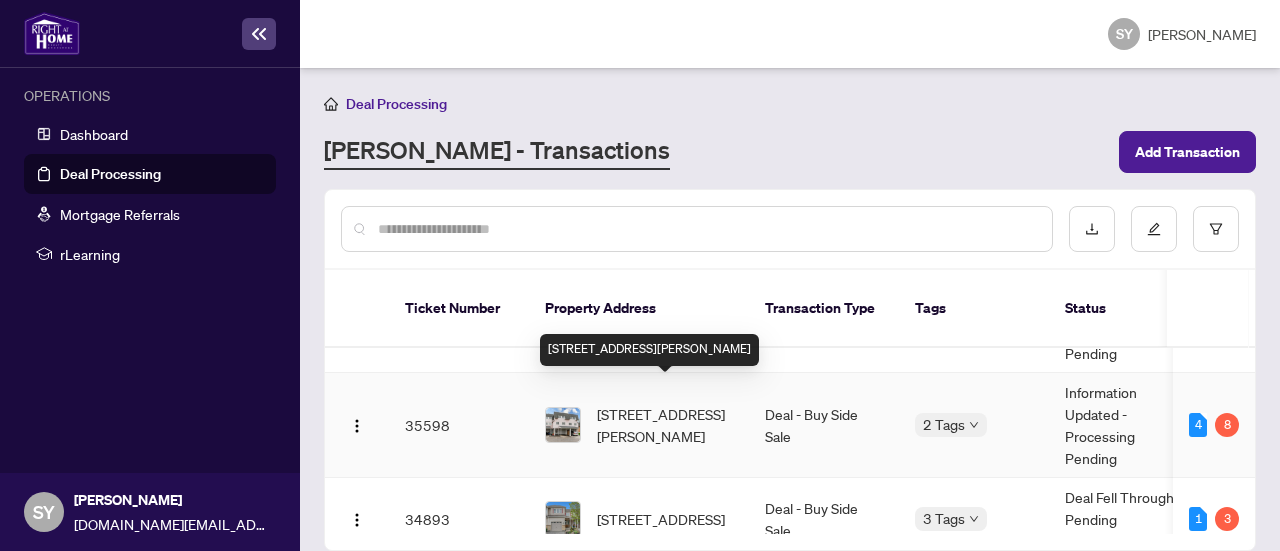 click on "[STREET_ADDRESS][PERSON_NAME]" at bounding box center [665, 425] 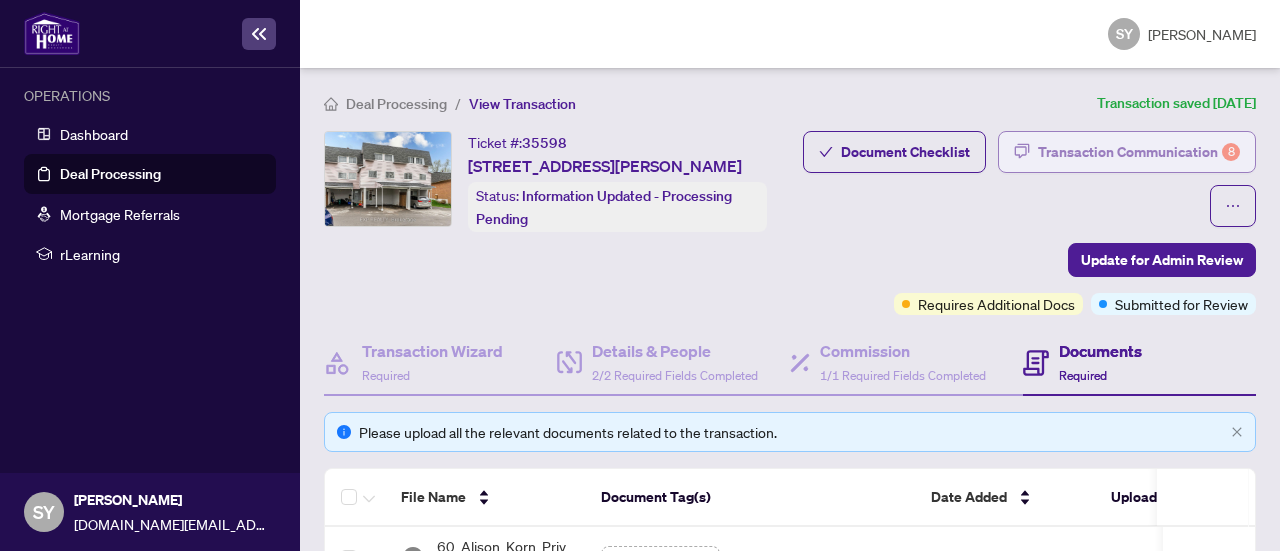 click on "Transaction Communication 8" at bounding box center (1139, 152) 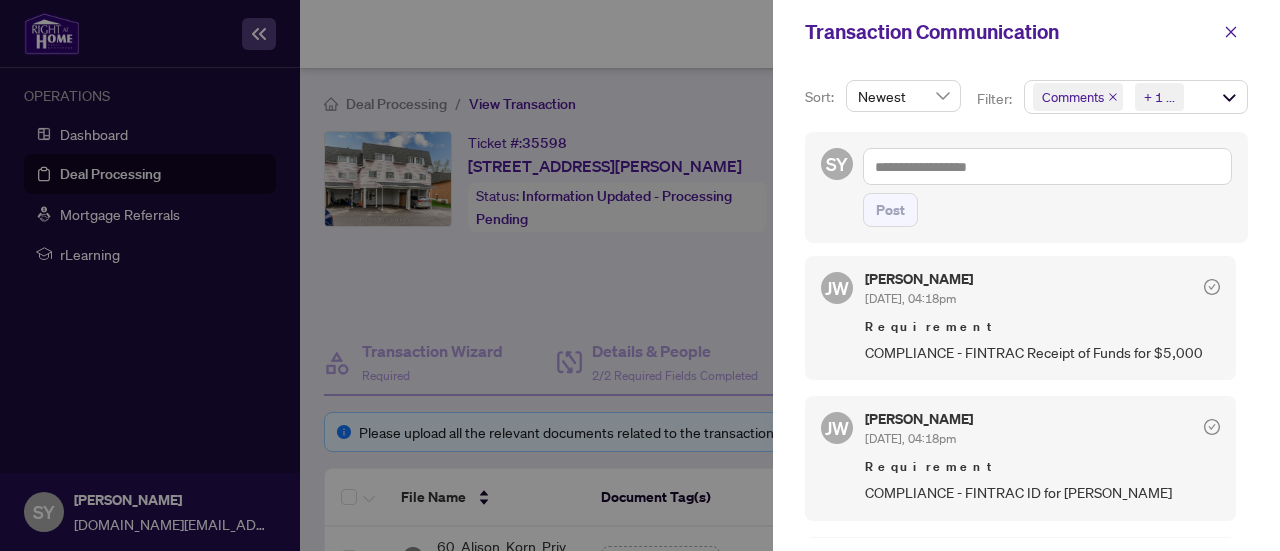 scroll, scrollTop: 1181, scrollLeft: 0, axis: vertical 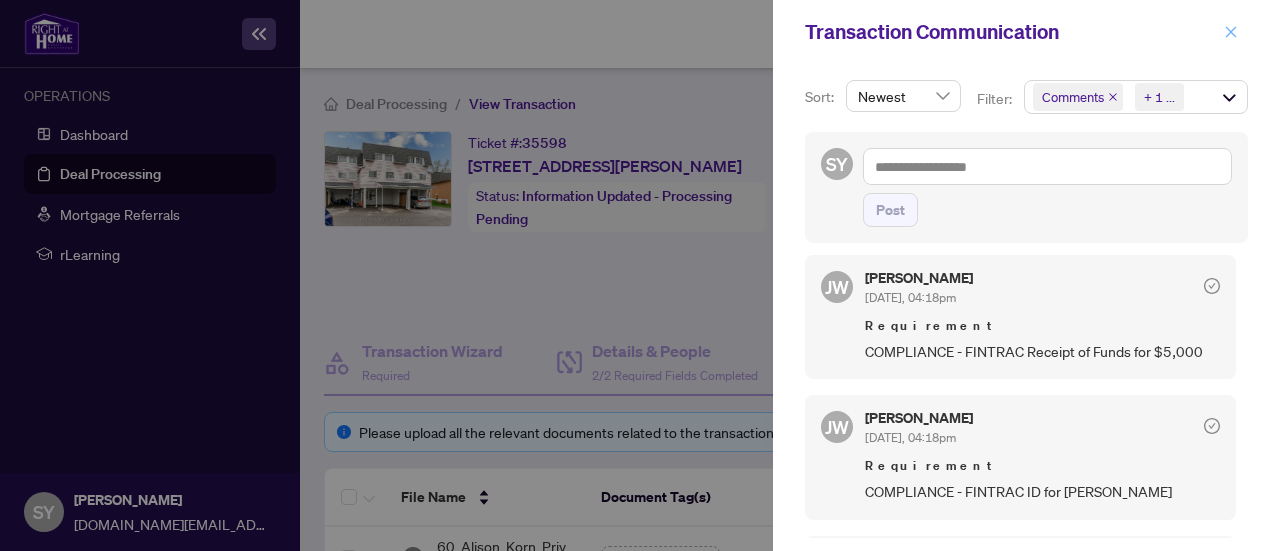 click 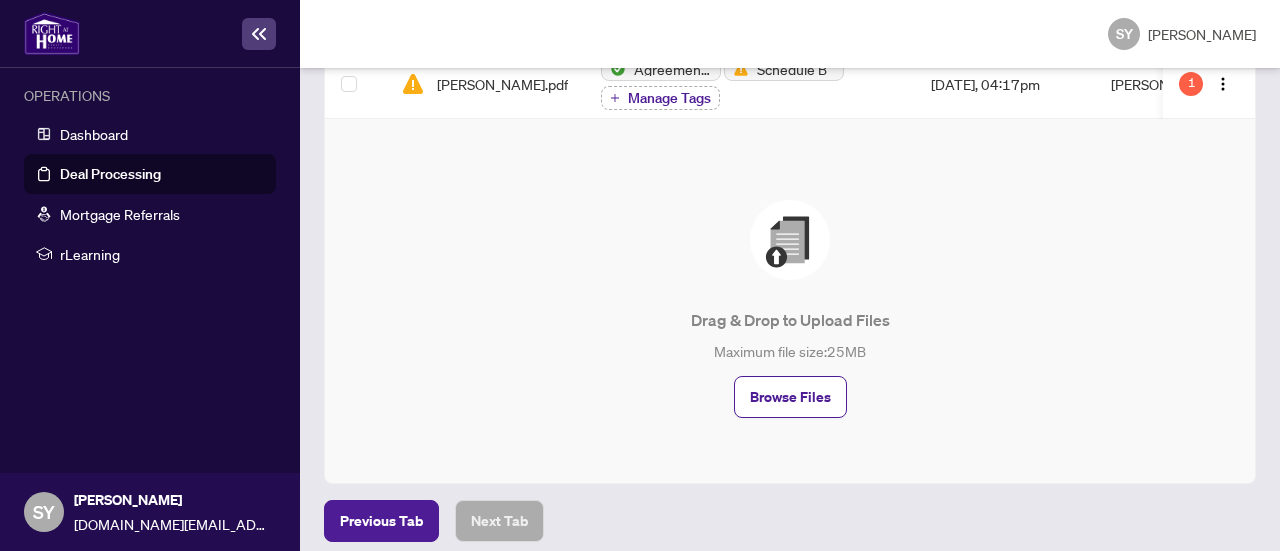scroll, scrollTop: 1147, scrollLeft: 0, axis: vertical 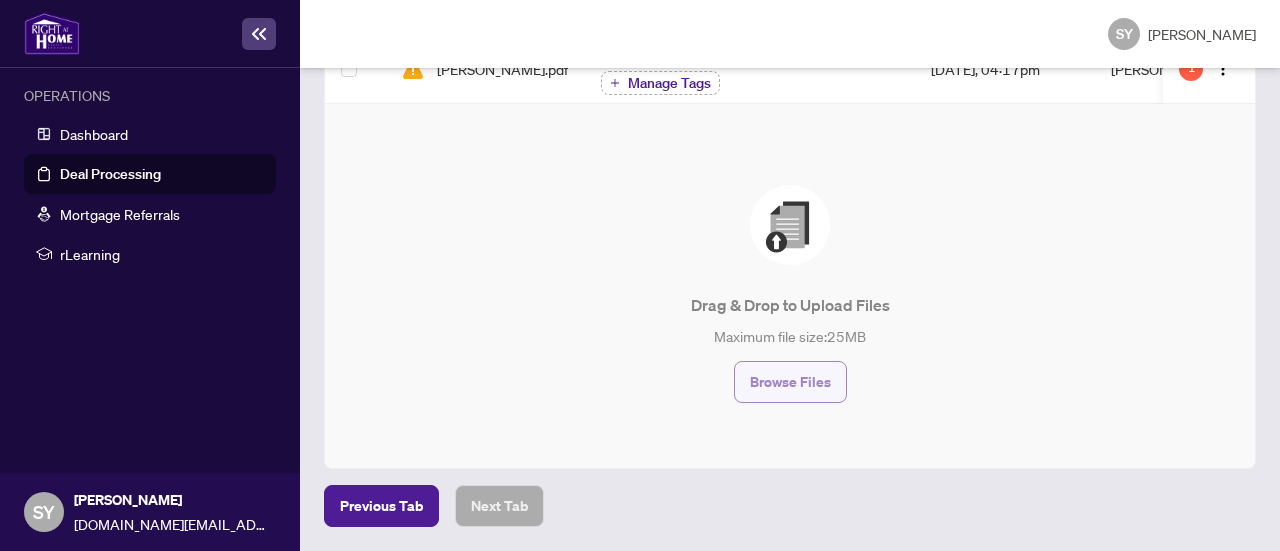 click on "Browse Files" at bounding box center (790, 382) 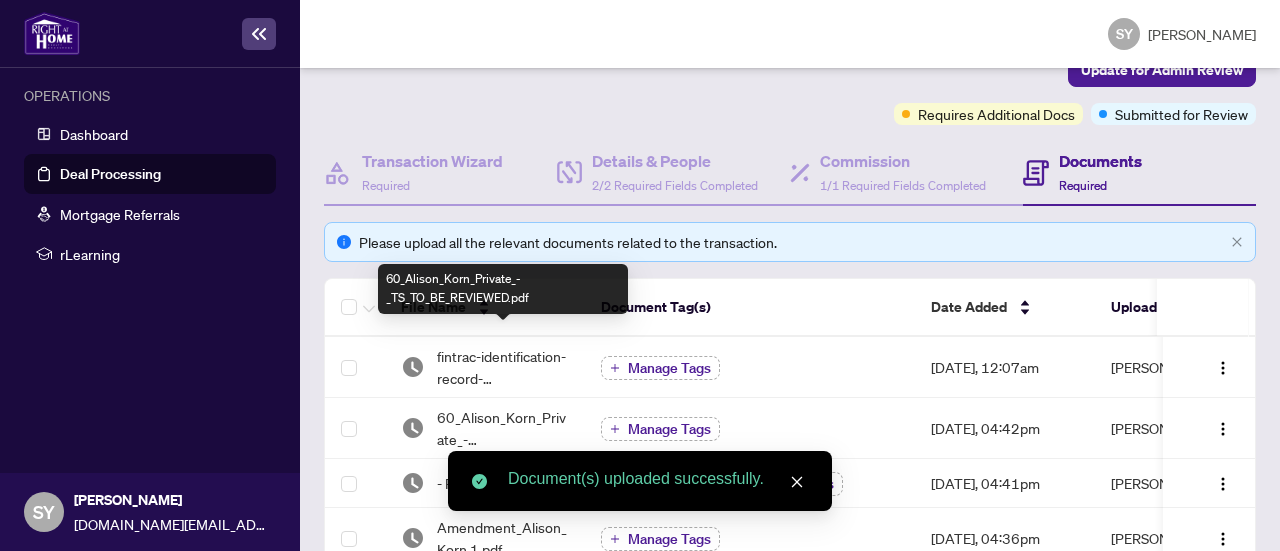 scroll, scrollTop: 156, scrollLeft: 0, axis: vertical 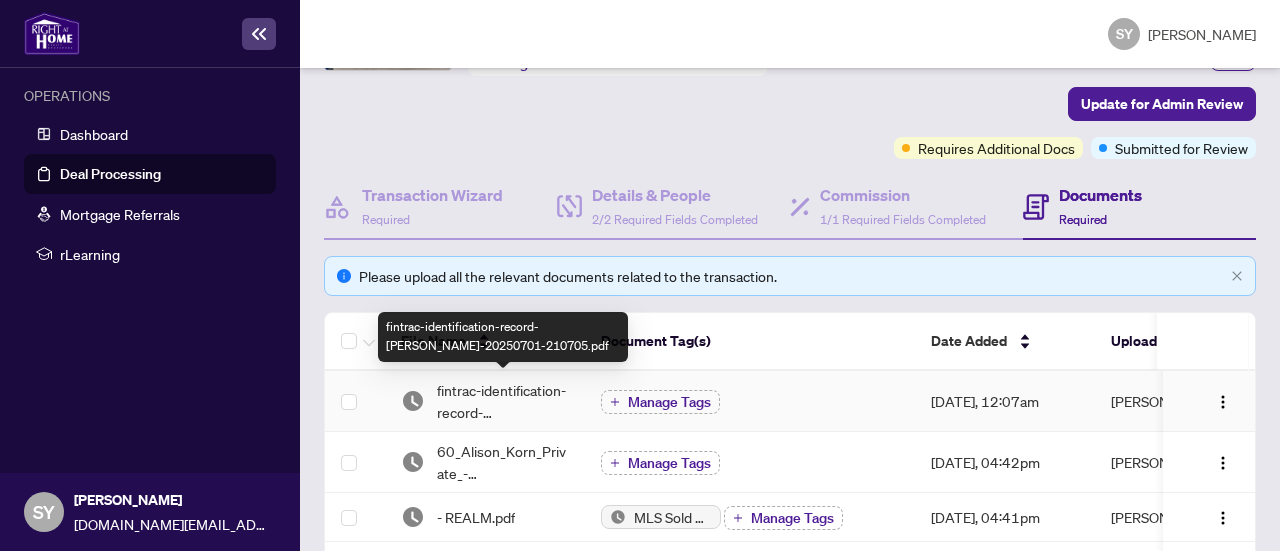 click on "fintrac-identification-record-[PERSON_NAME]-20250701-210705.pdf" at bounding box center (503, 401) 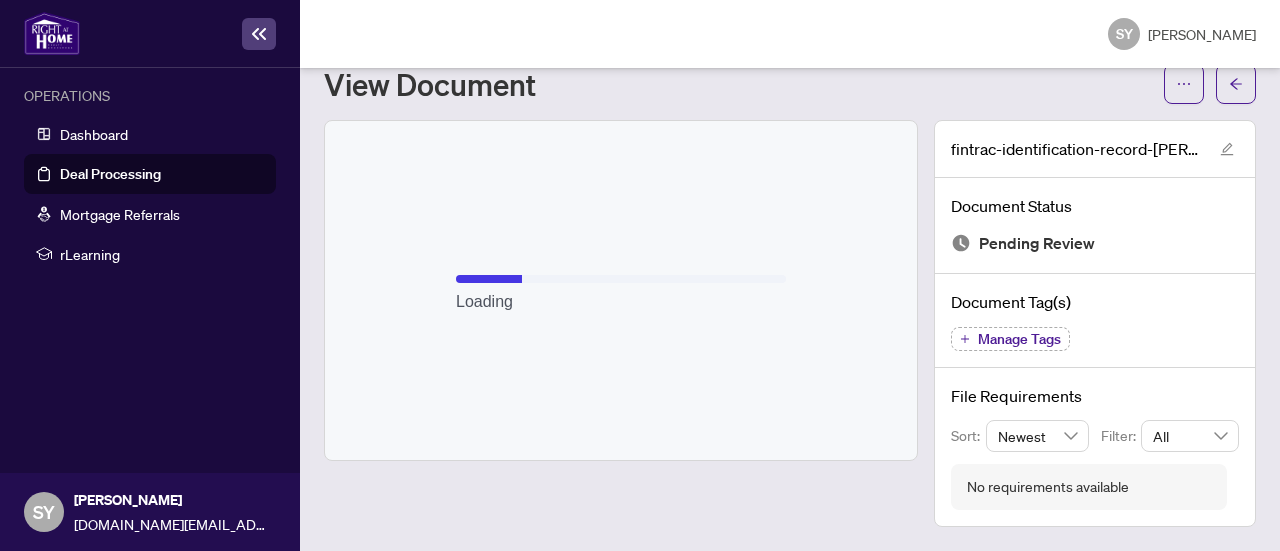scroll, scrollTop: 62, scrollLeft: 0, axis: vertical 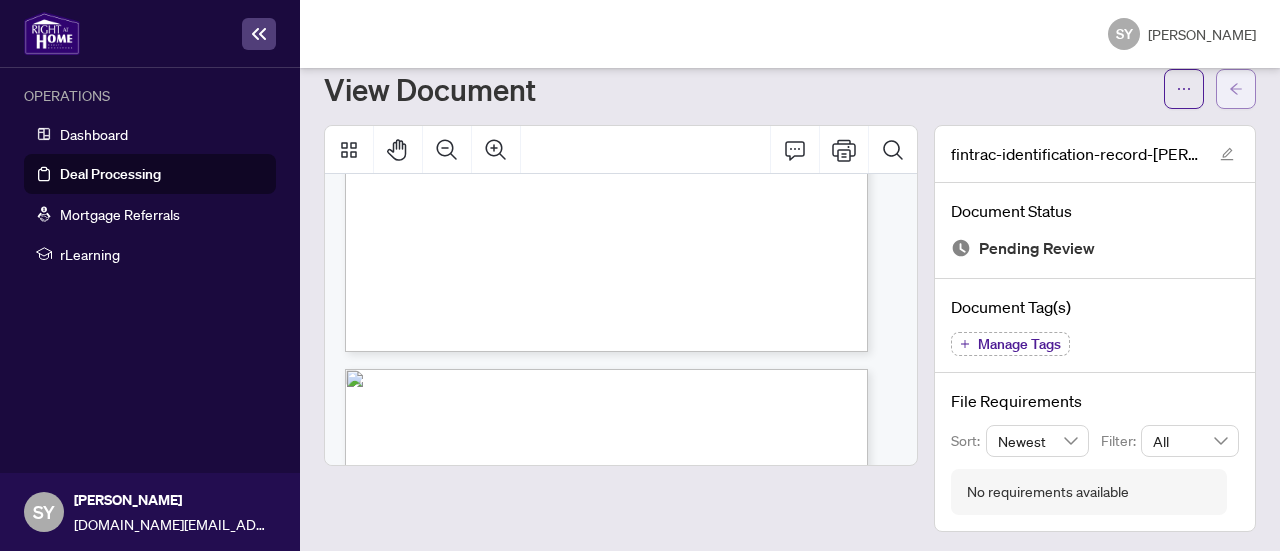 click 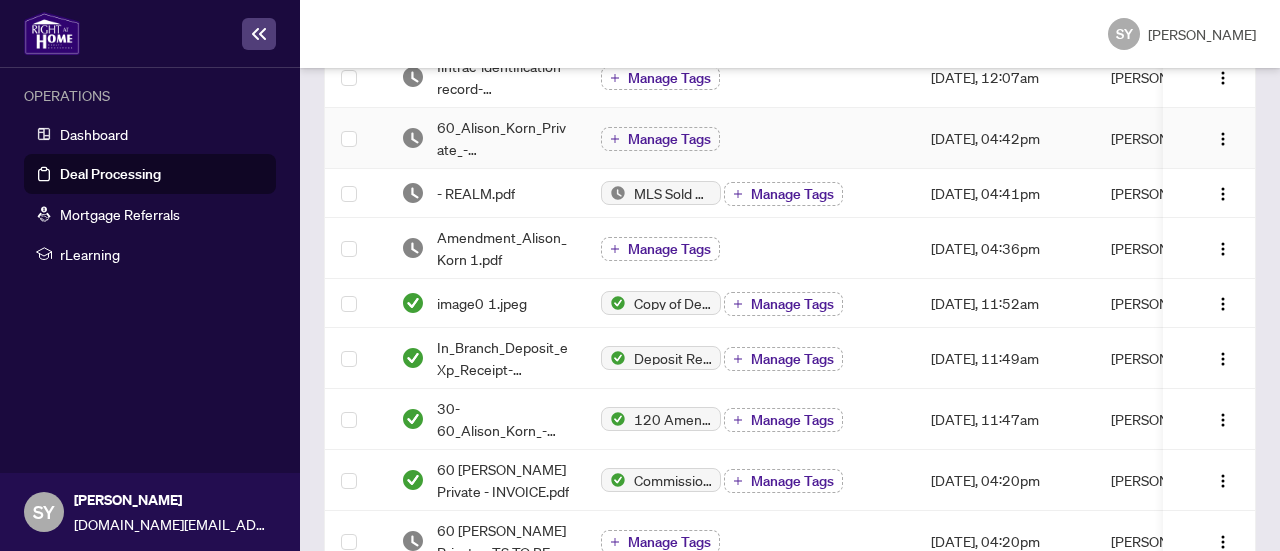 scroll, scrollTop: 526, scrollLeft: 0, axis: vertical 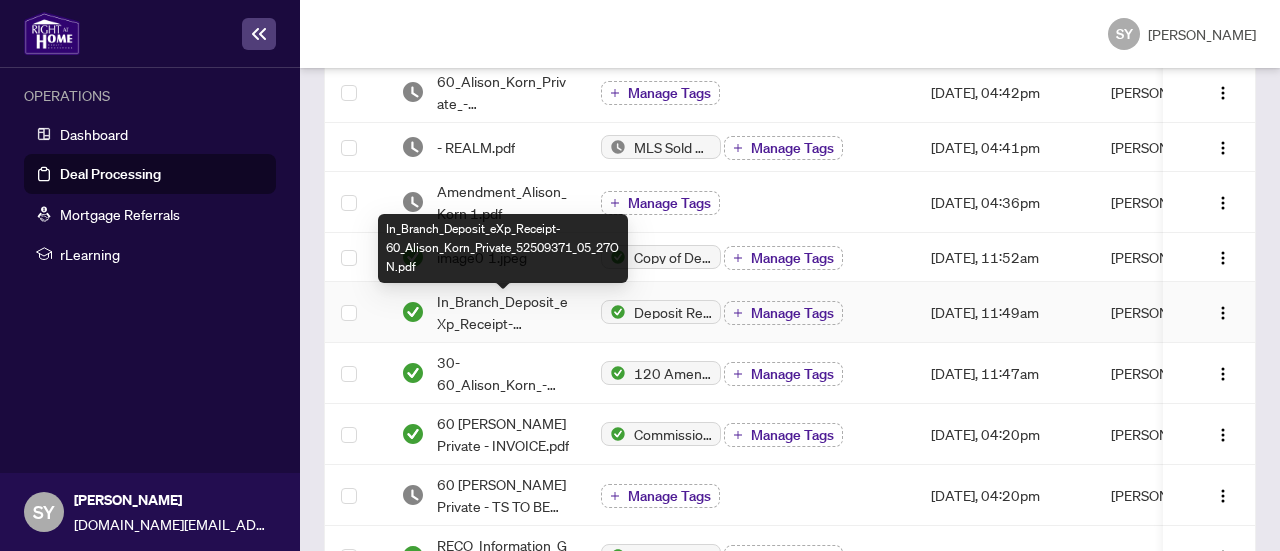 click on "In_Branch_Deposit_eXp_Receipt-60_Alison_Korn_Private_52509371_05_27ON.pdf" at bounding box center [503, 312] 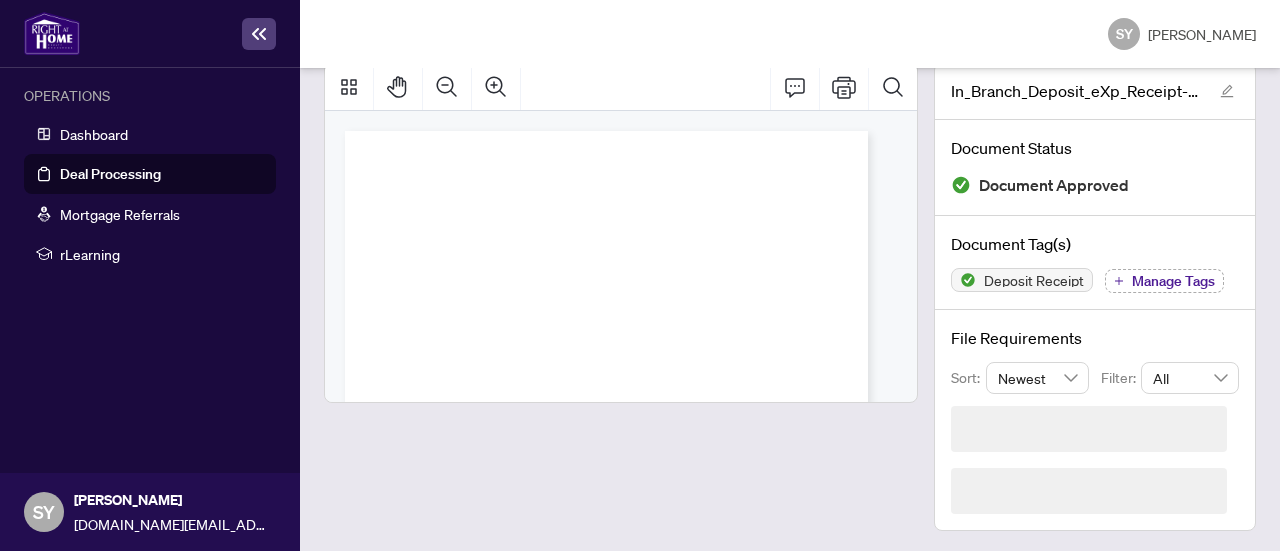 scroll, scrollTop: 62, scrollLeft: 0, axis: vertical 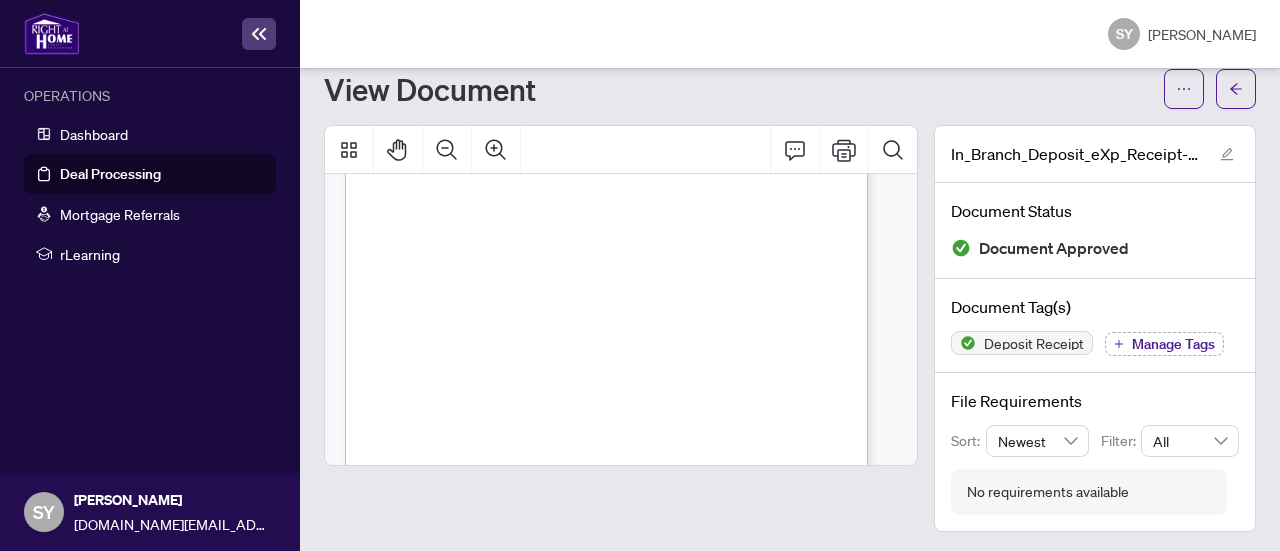 click on "52509371" at bounding box center [487, 346] 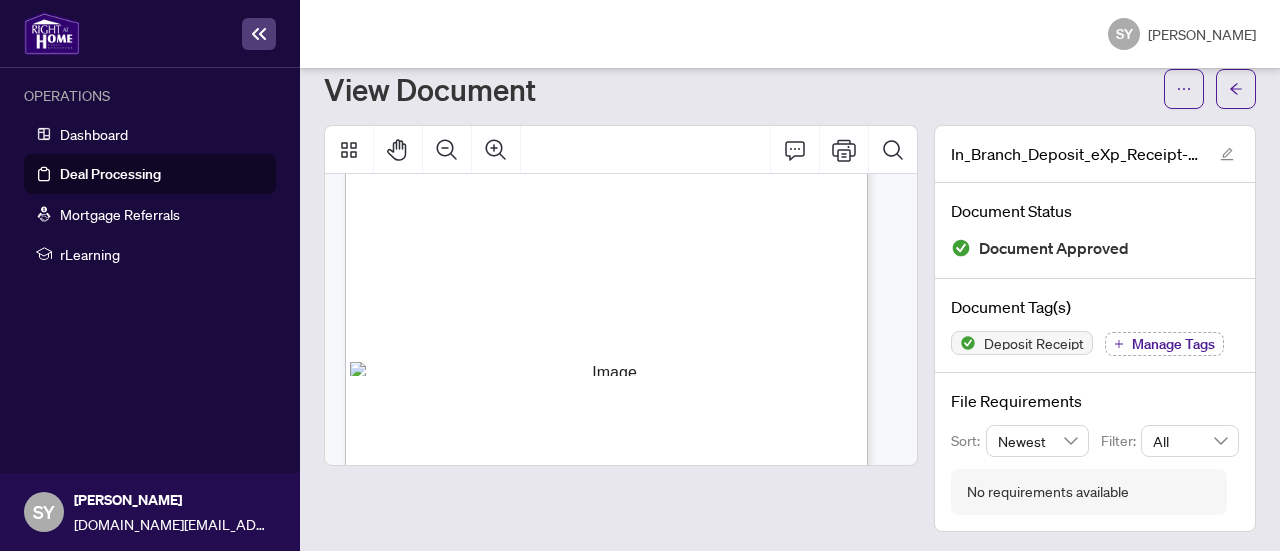 scroll, scrollTop: 303, scrollLeft: 0, axis: vertical 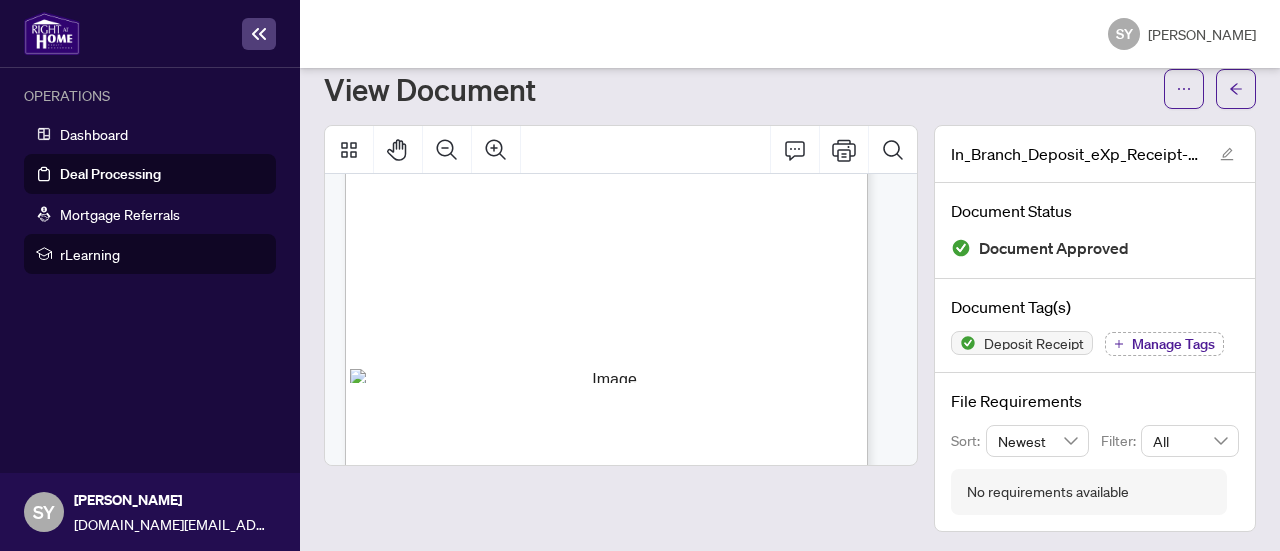 click on "rLearning" at bounding box center (162, 254) 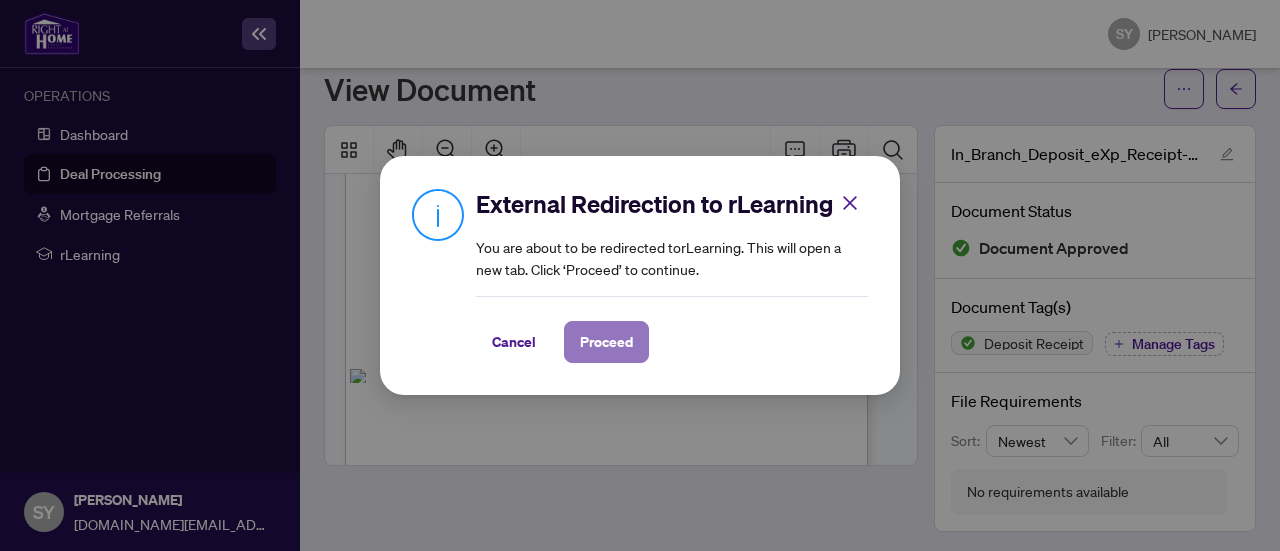click on "Proceed" at bounding box center [606, 342] 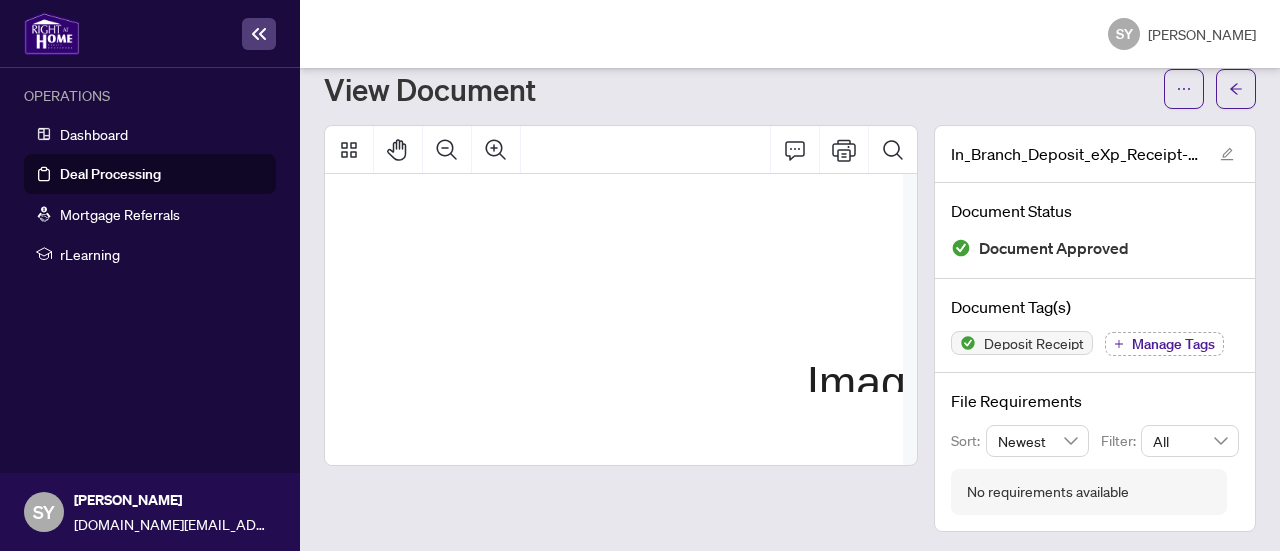 scroll, scrollTop: 1173, scrollLeft: 227, axis: both 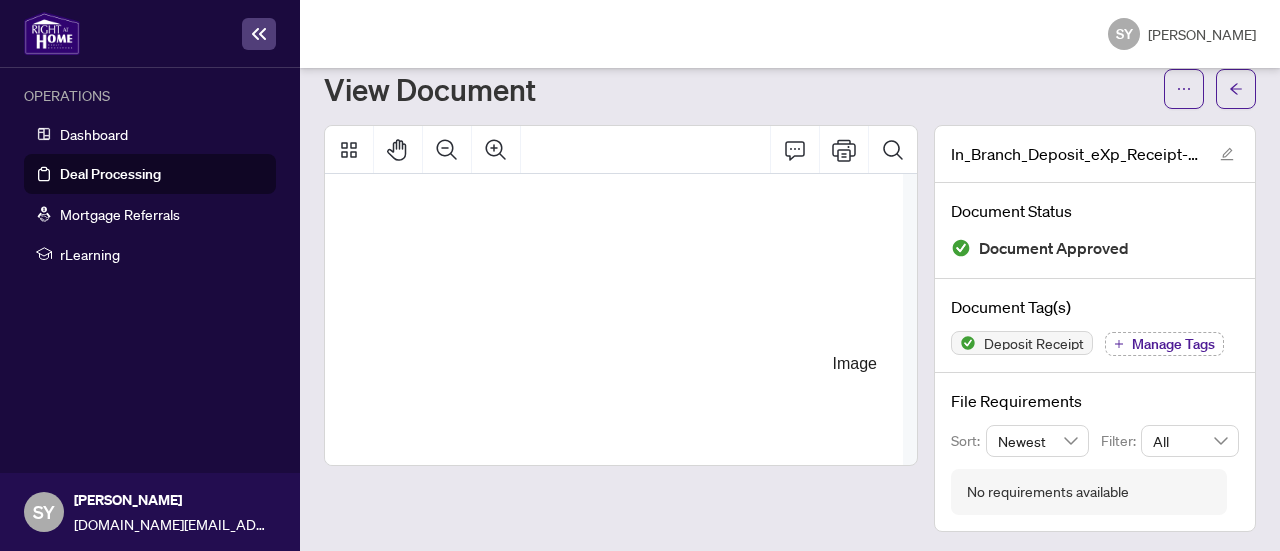 drag, startPoint x: 500, startPoint y: 276, endPoint x: 504, endPoint y: 347, distance: 71.11259 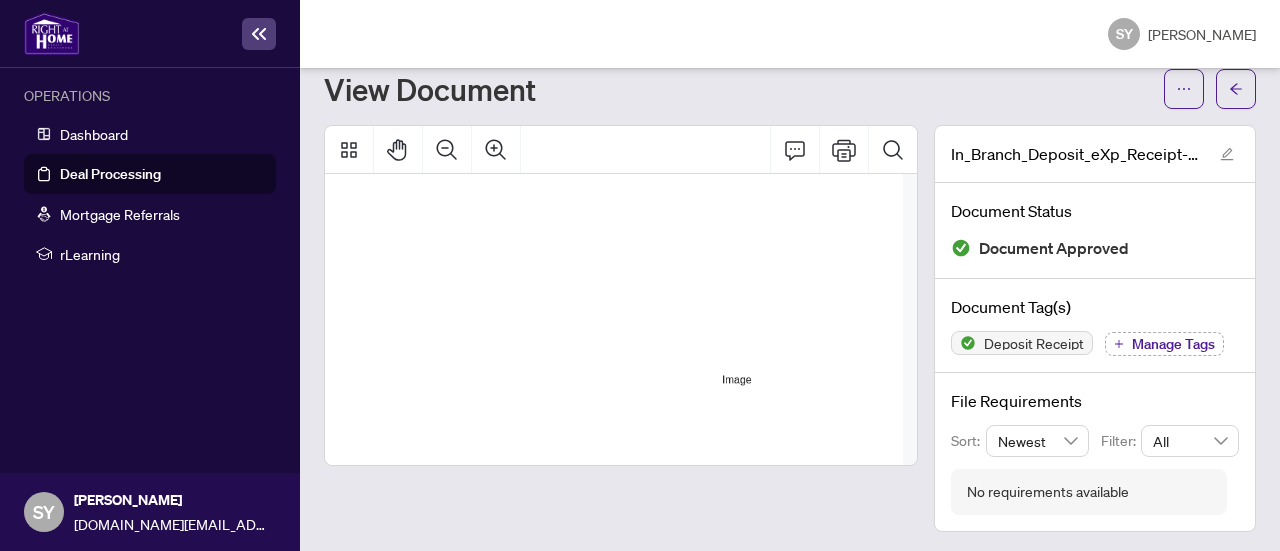 scroll, scrollTop: 705, scrollLeft: 97, axis: both 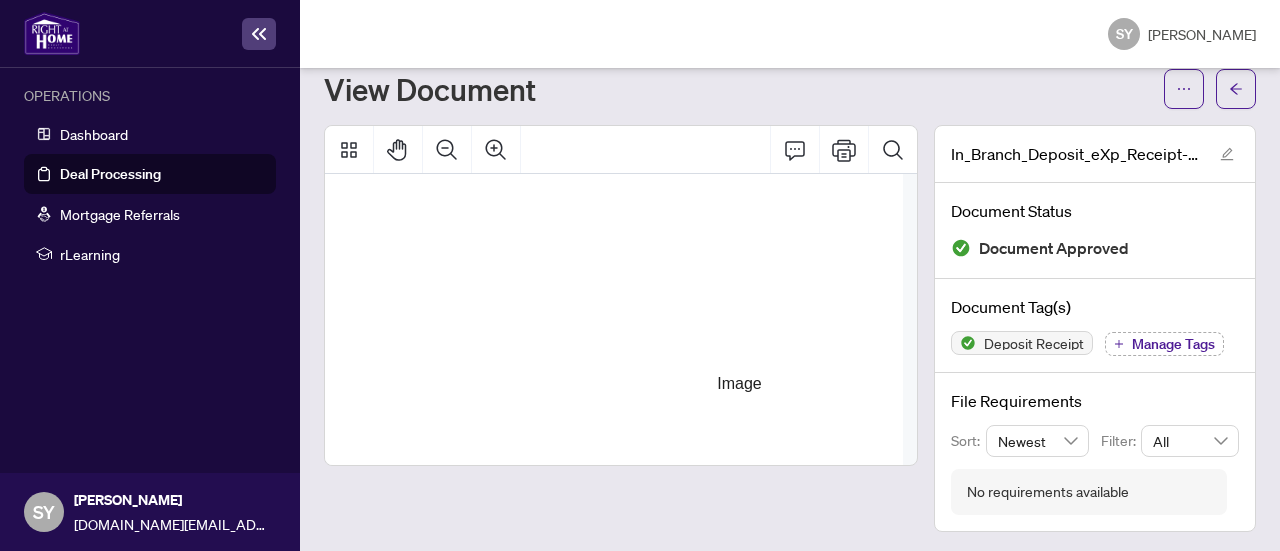 click on "Cheque" at bounding box center (505, 241) 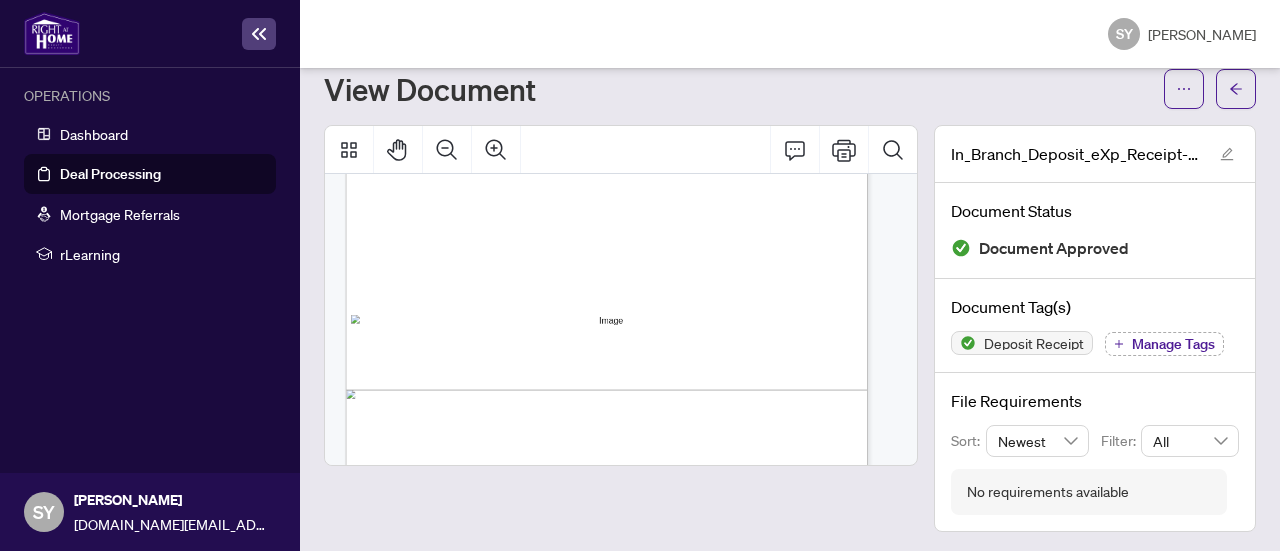 scroll, scrollTop: 357, scrollLeft: 0, axis: vertical 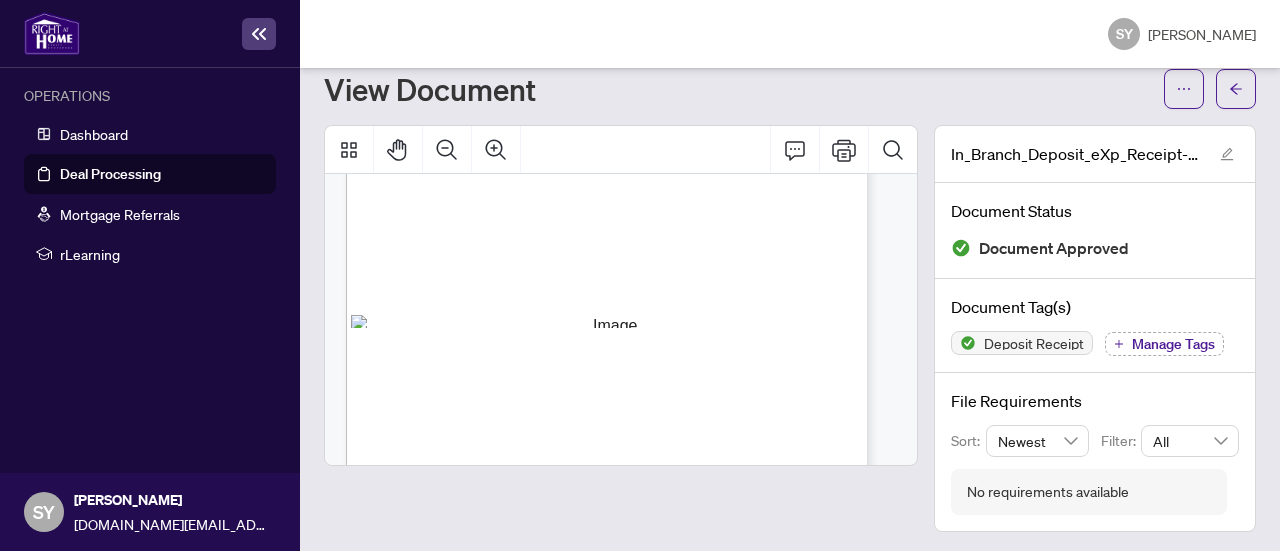 drag, startPoint x: 624, startPoint y: 255, endPoint x: 608, endPoint y: 404, distance: 149.8566 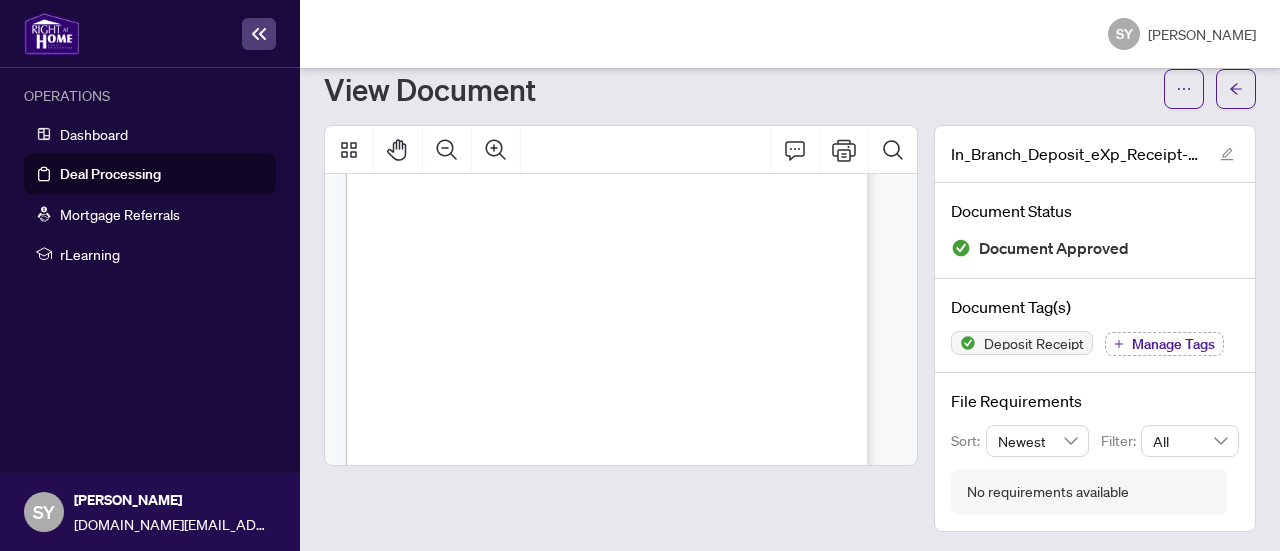 scroll, scrollTop: 211, scrollLeft: 0, axis: vertical 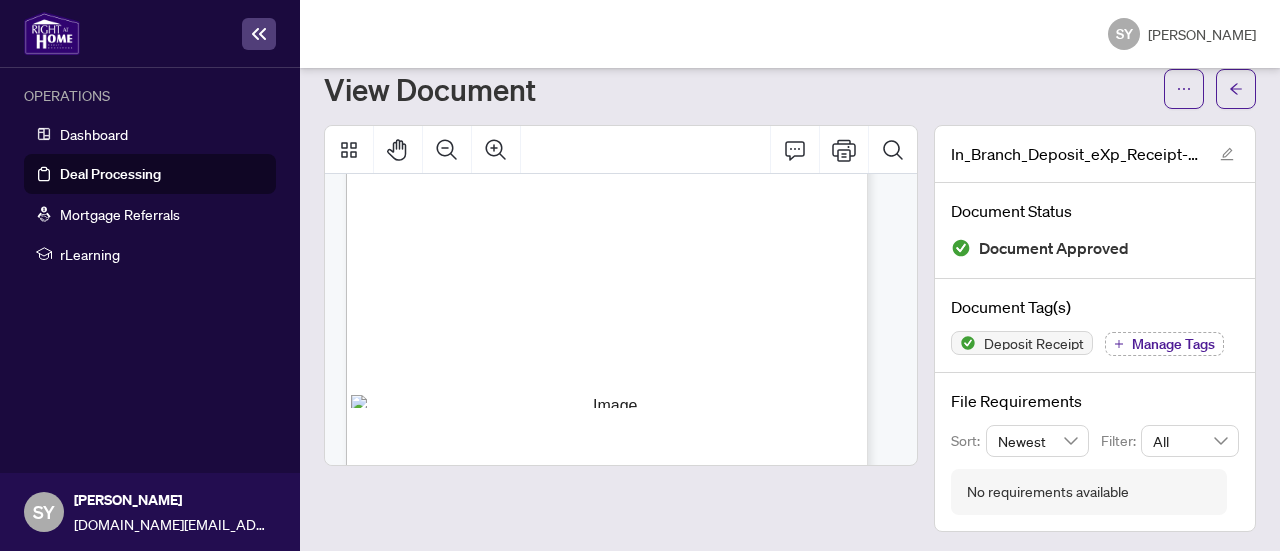 click on "52509371" at bounding box center [488, 275] 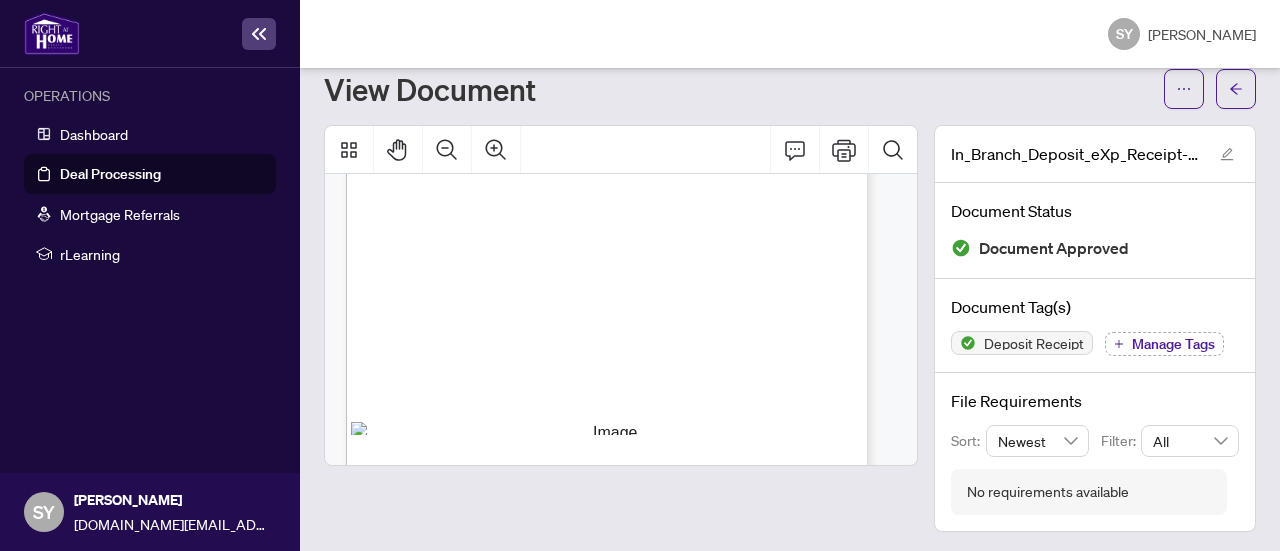 scroll, scrollTop: 252, scrollLeft: 0, axis: vertical 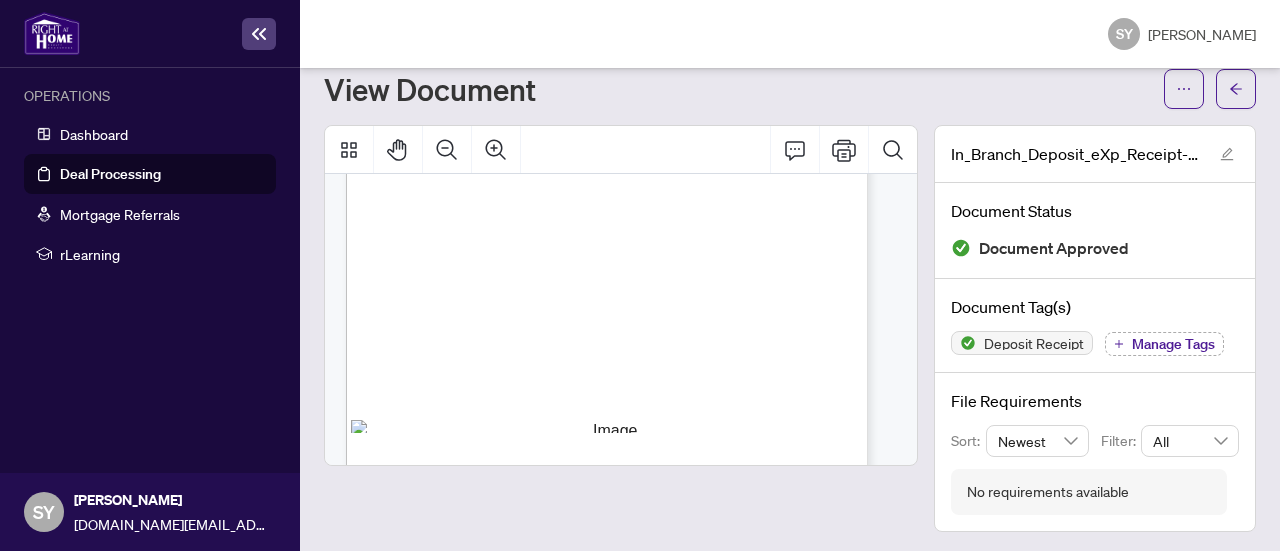 click on "3643-655" at bounding box center [488, 371] 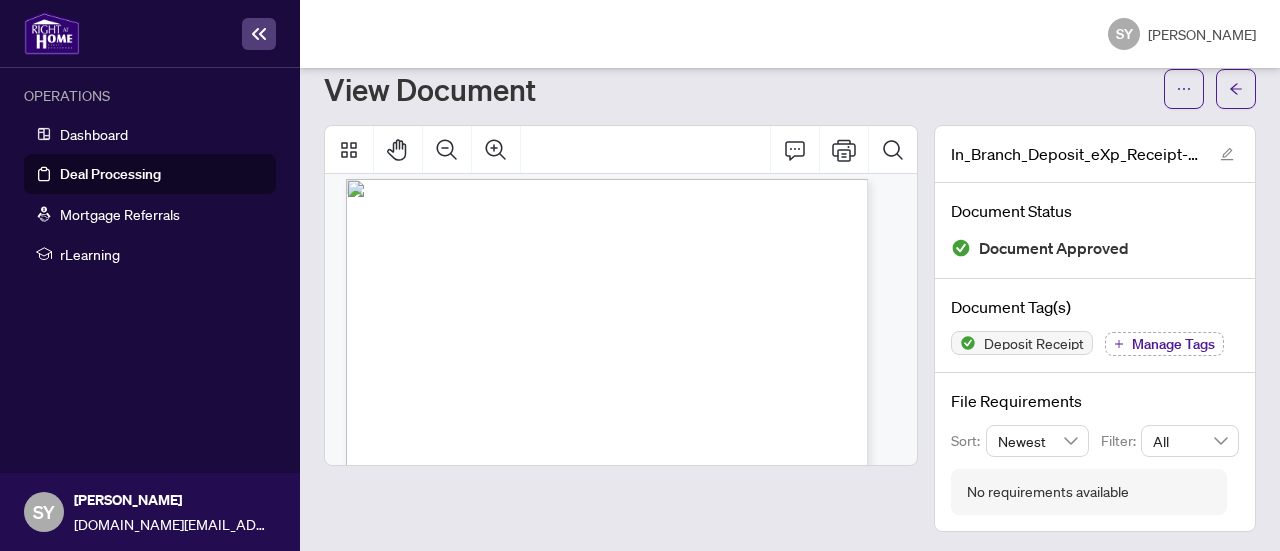 scroll, scrollTop: 0, scrollLeft: 0, axis: both 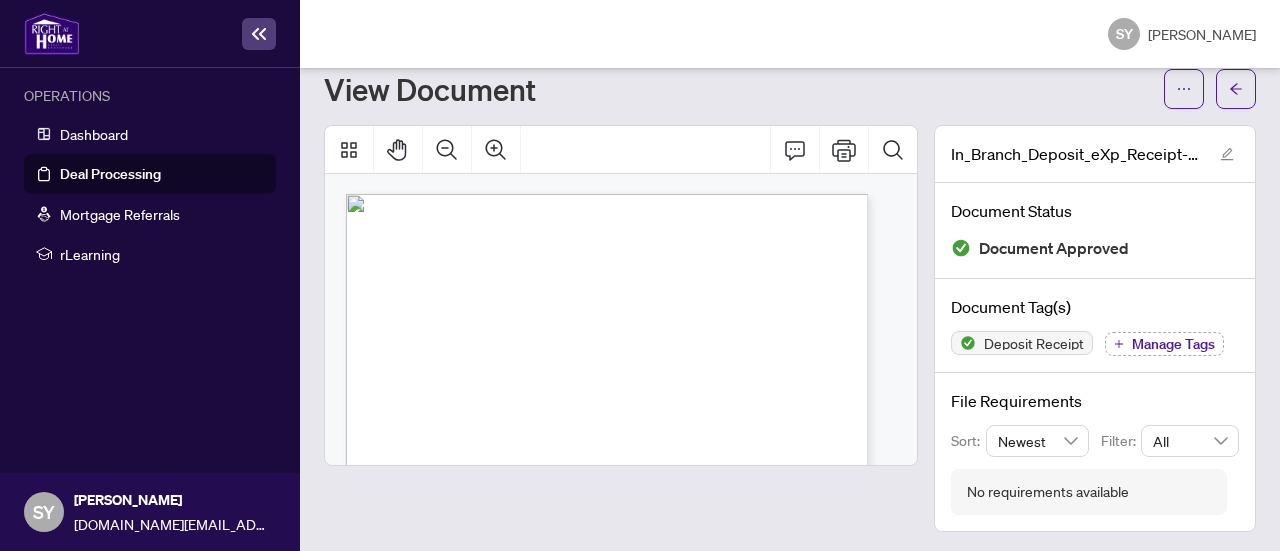 click on "View Document" at bounding box center [430, 89] 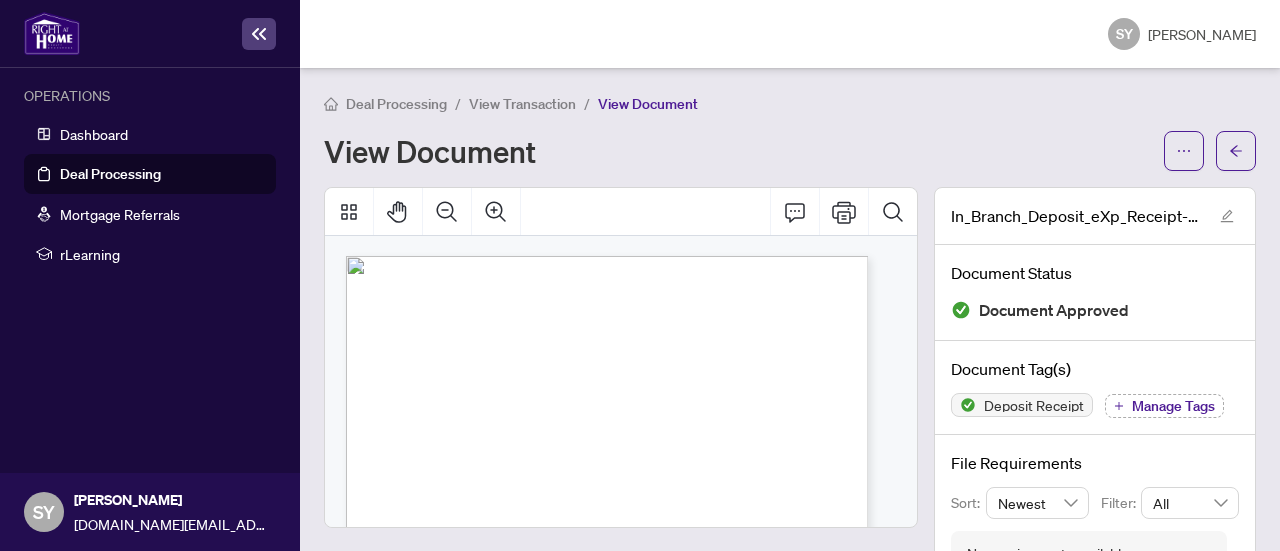 click on "View Transaction" at bounding box center (522, 104) 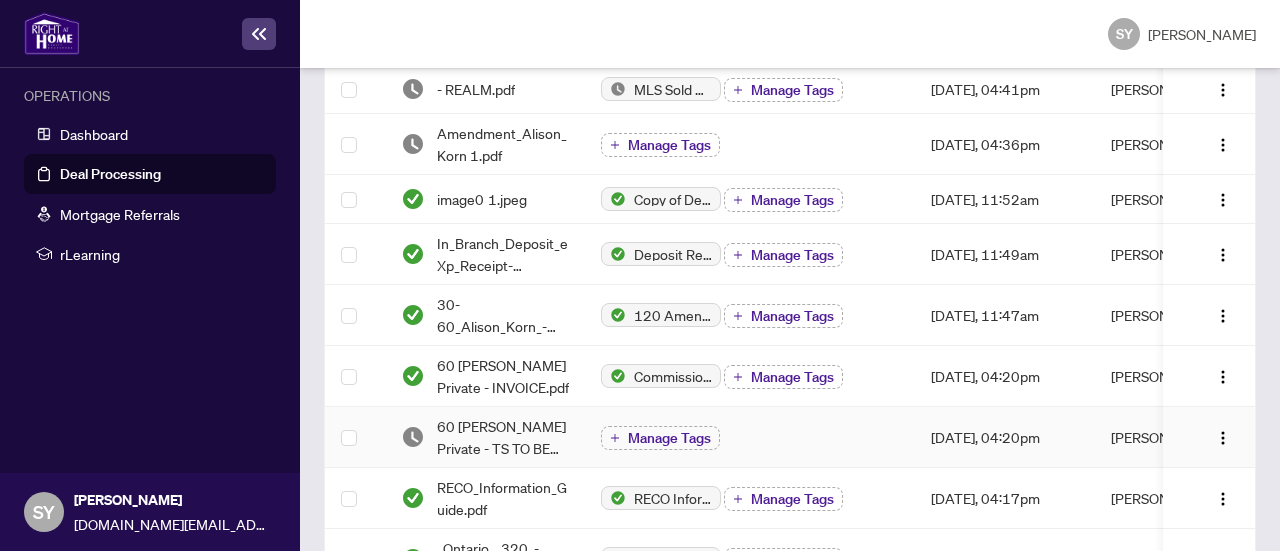 scroll, scrollTop: 571, scrollLeft: 0, axis: vertical 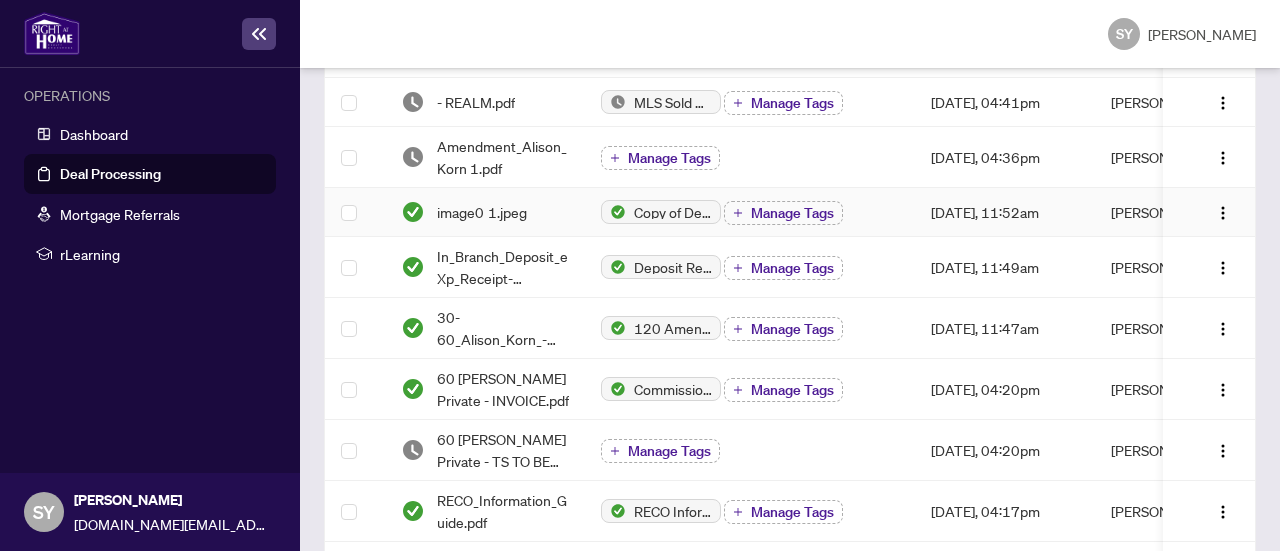 click on "image0 1.jpeg" at bounding box center (485, 212) 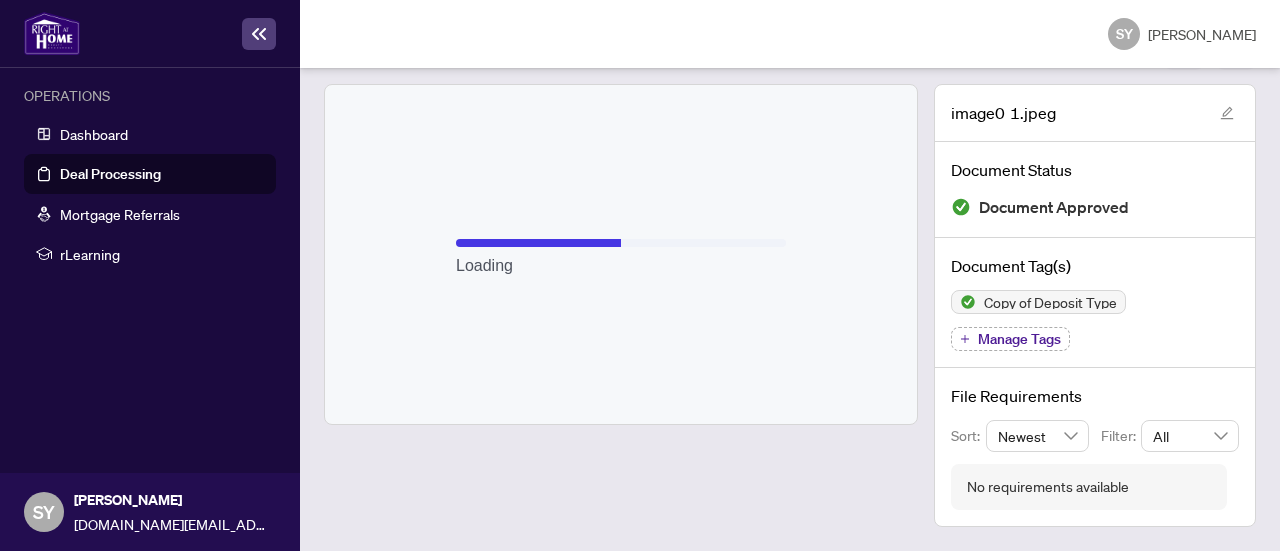 scroll, scrollTop: 98, scrollLeft: 0, axis: vertical 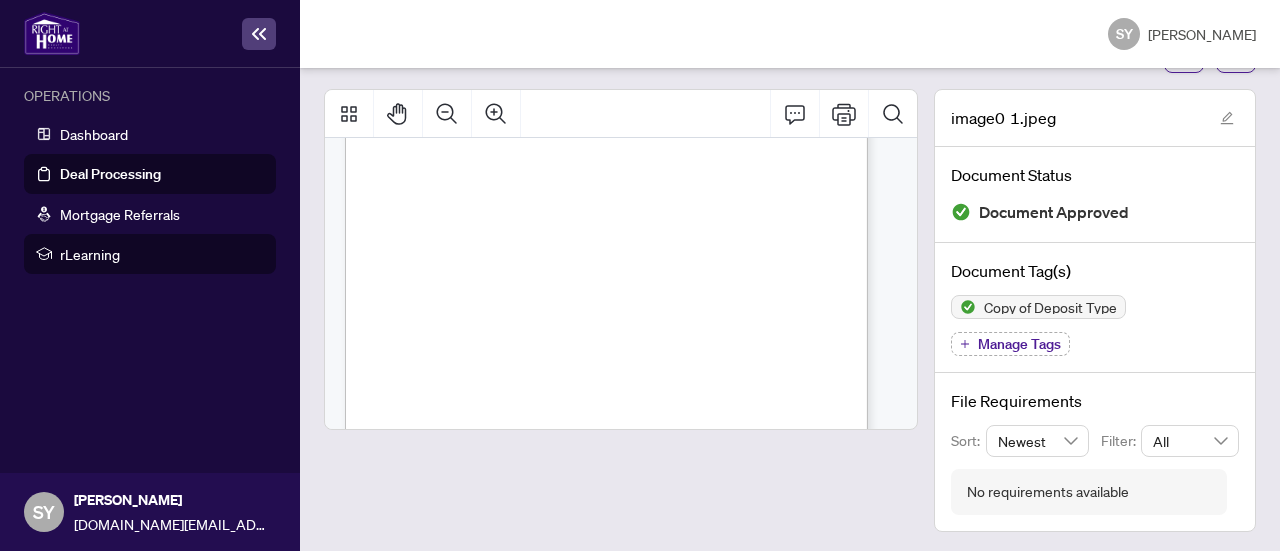 click on "rLearning" at bounding box center [162, 254] 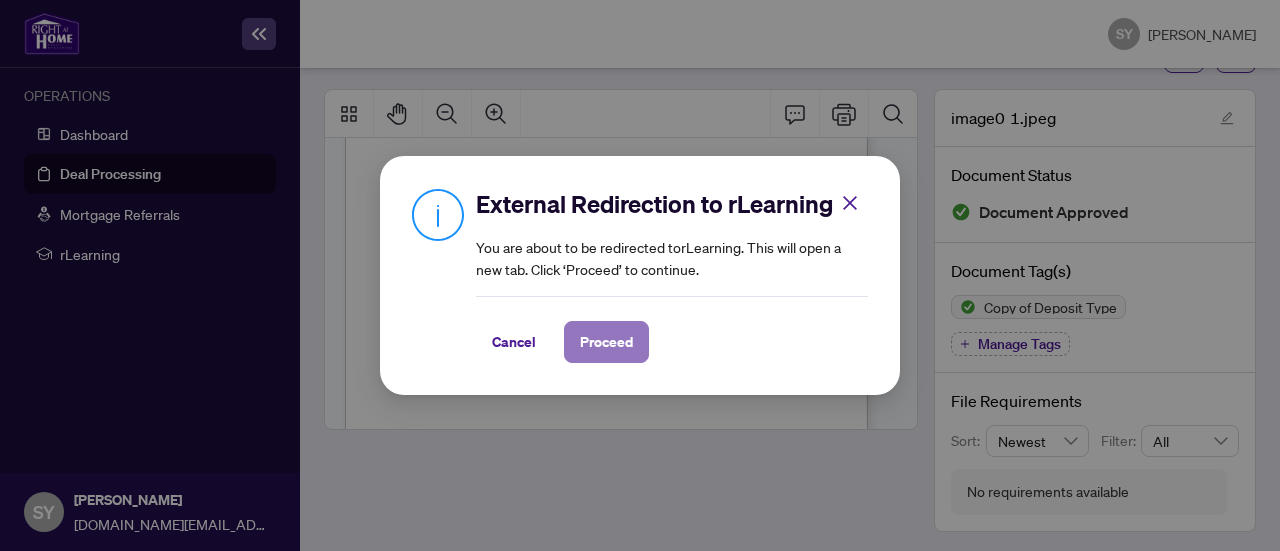 click on "Proceed" at bounding box center [606, 342] 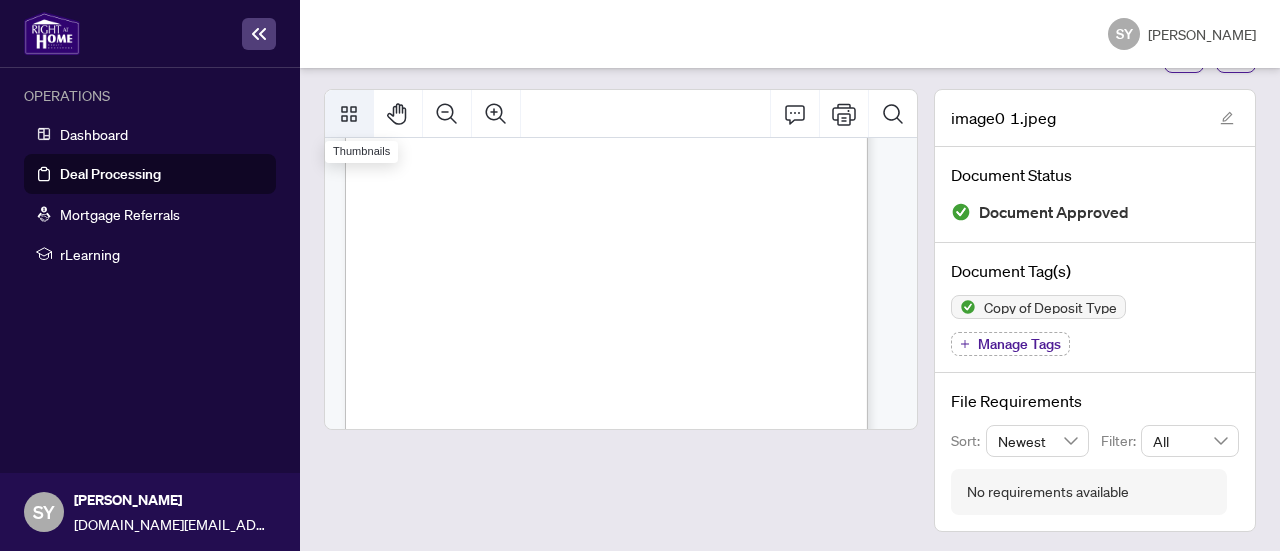 scroll, scrollTop: 0, scrollLeft: 0, axis: both 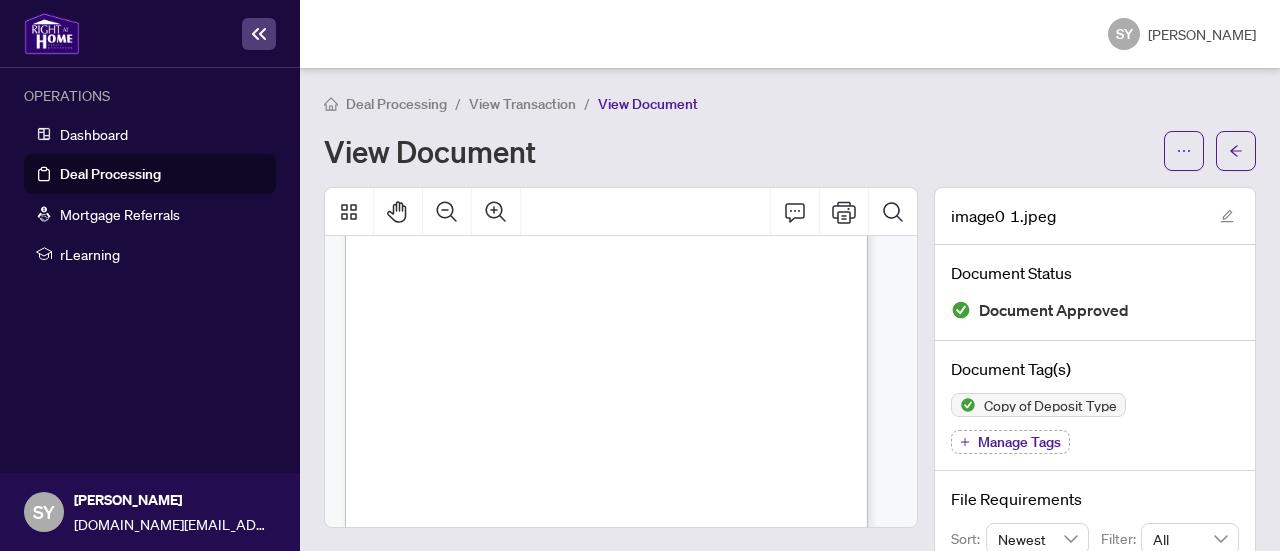 click on "View Transaction" at bounding box center (522, 104) 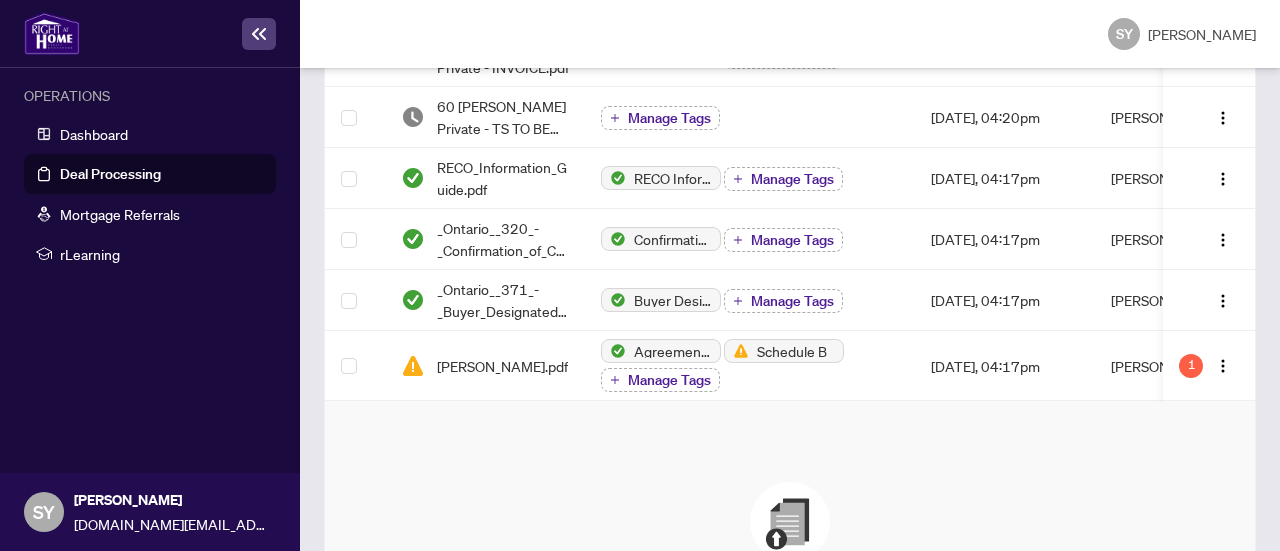 scroll, scrollTop: 1208, scrollLeft: 0, axis: vertical 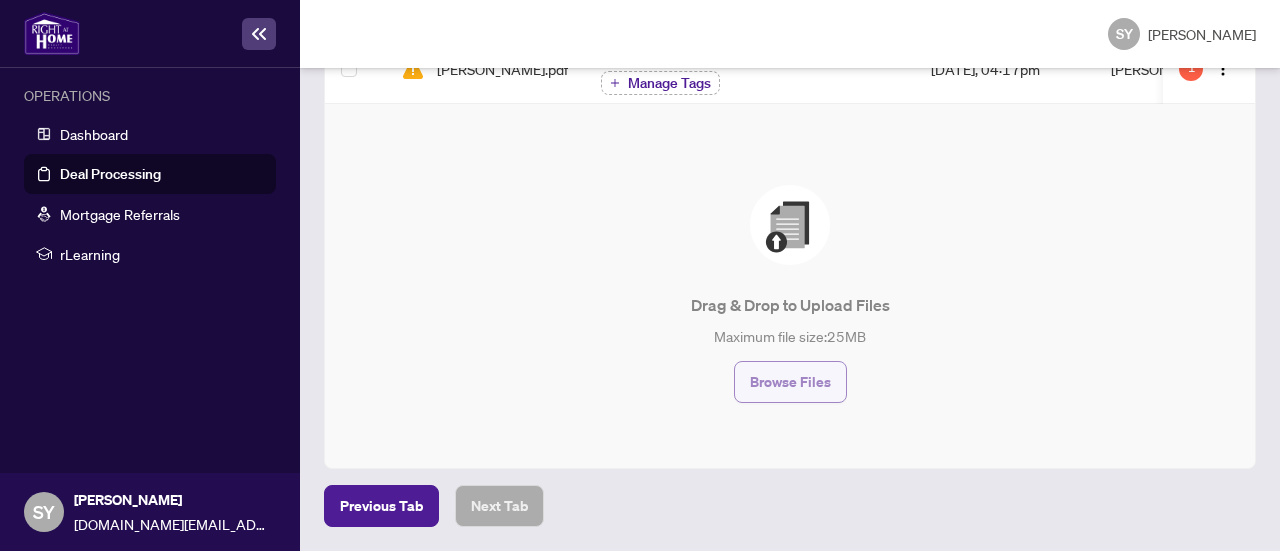 click on "Browse Files" at bounding box center [790, 382] 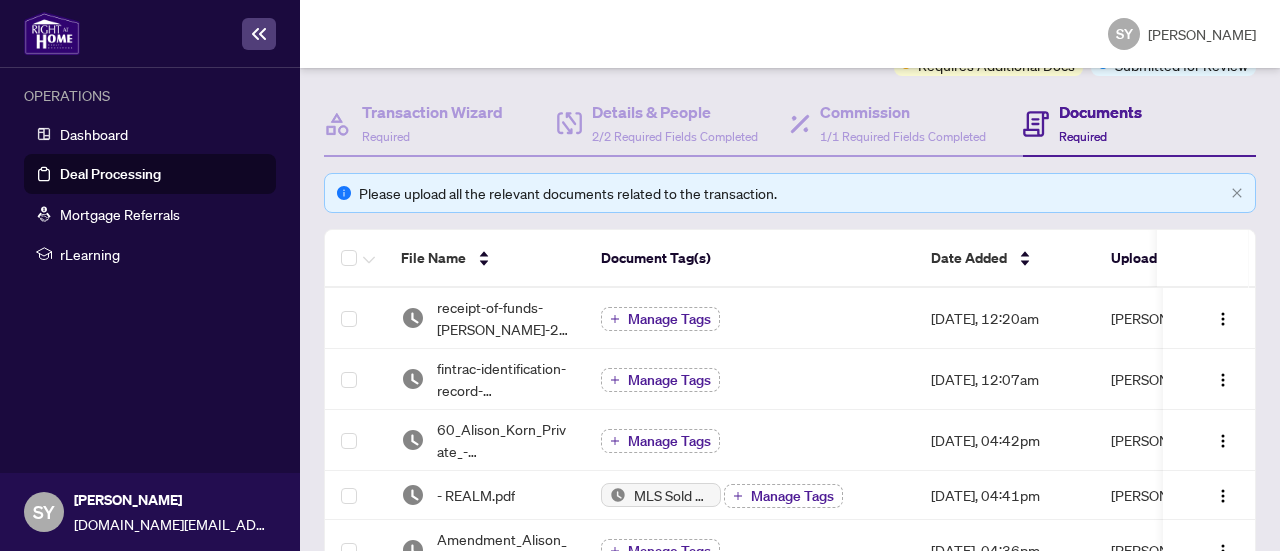 scroll, scrollTop: 0, scrollLeft: 0, axis: both 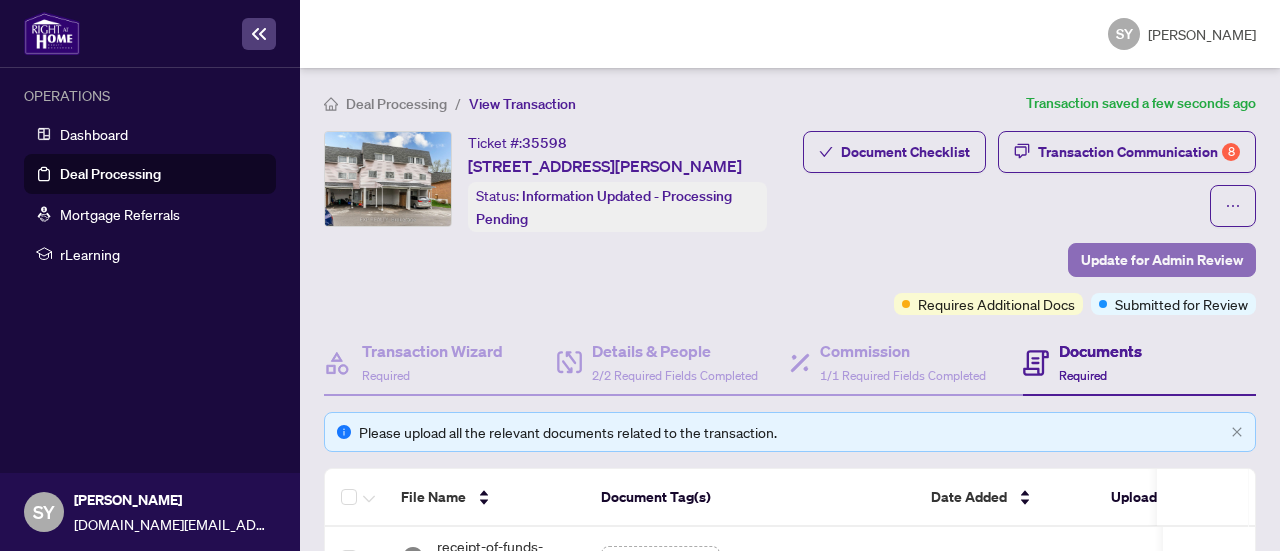 click on "Update for Admin Review" at bounding box center (1162, 260) 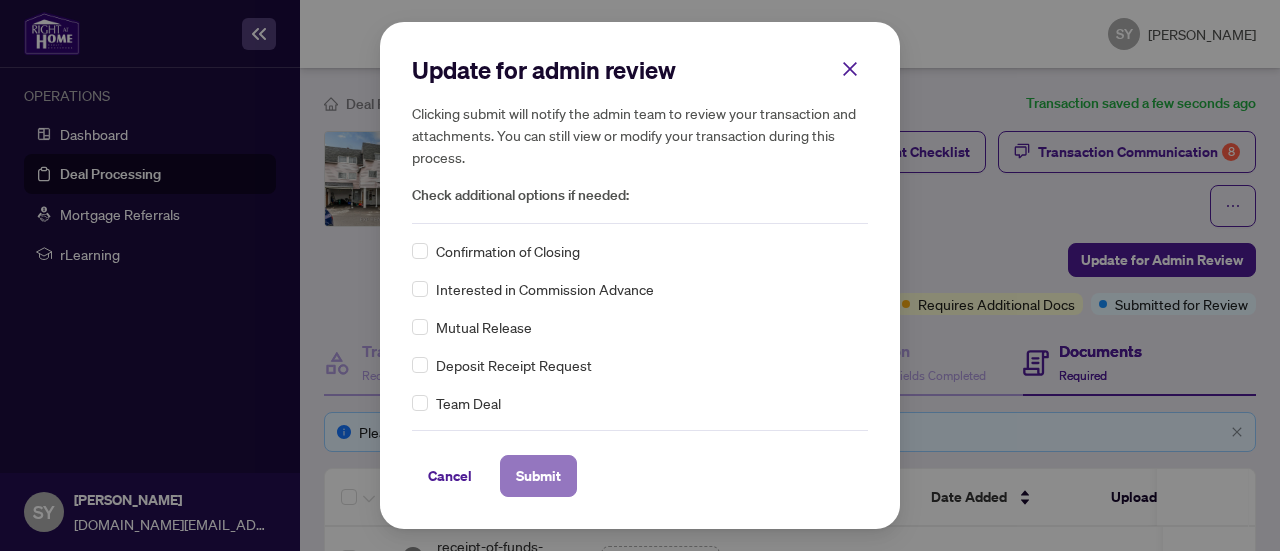 click on "Submit" at bounding box center [538, 476] 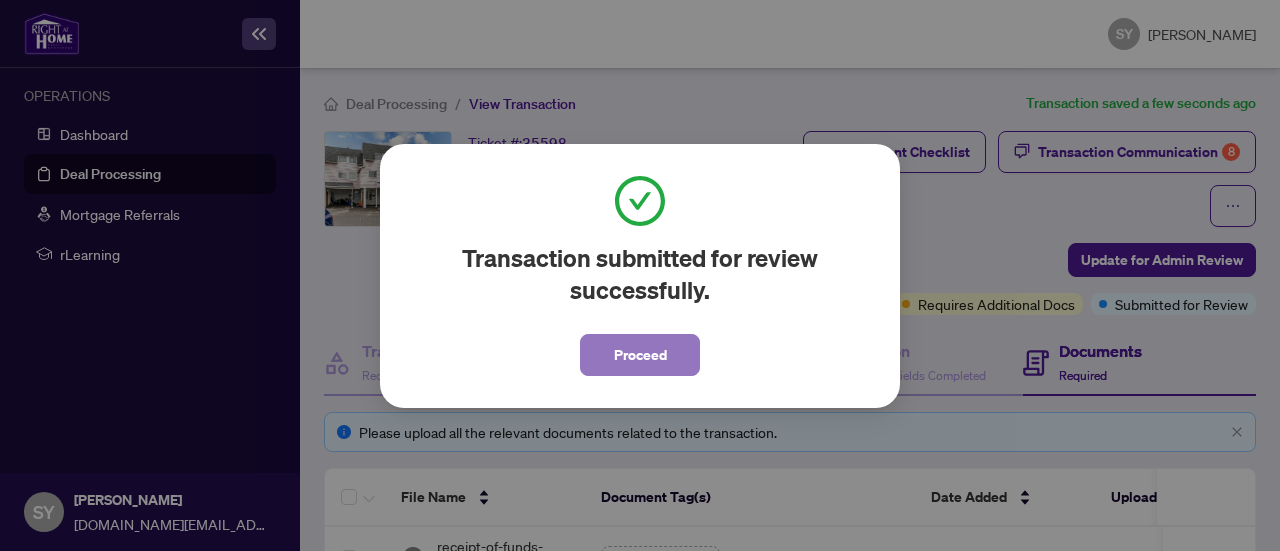 click on "Proceed" at bounding box center (640, 355) 